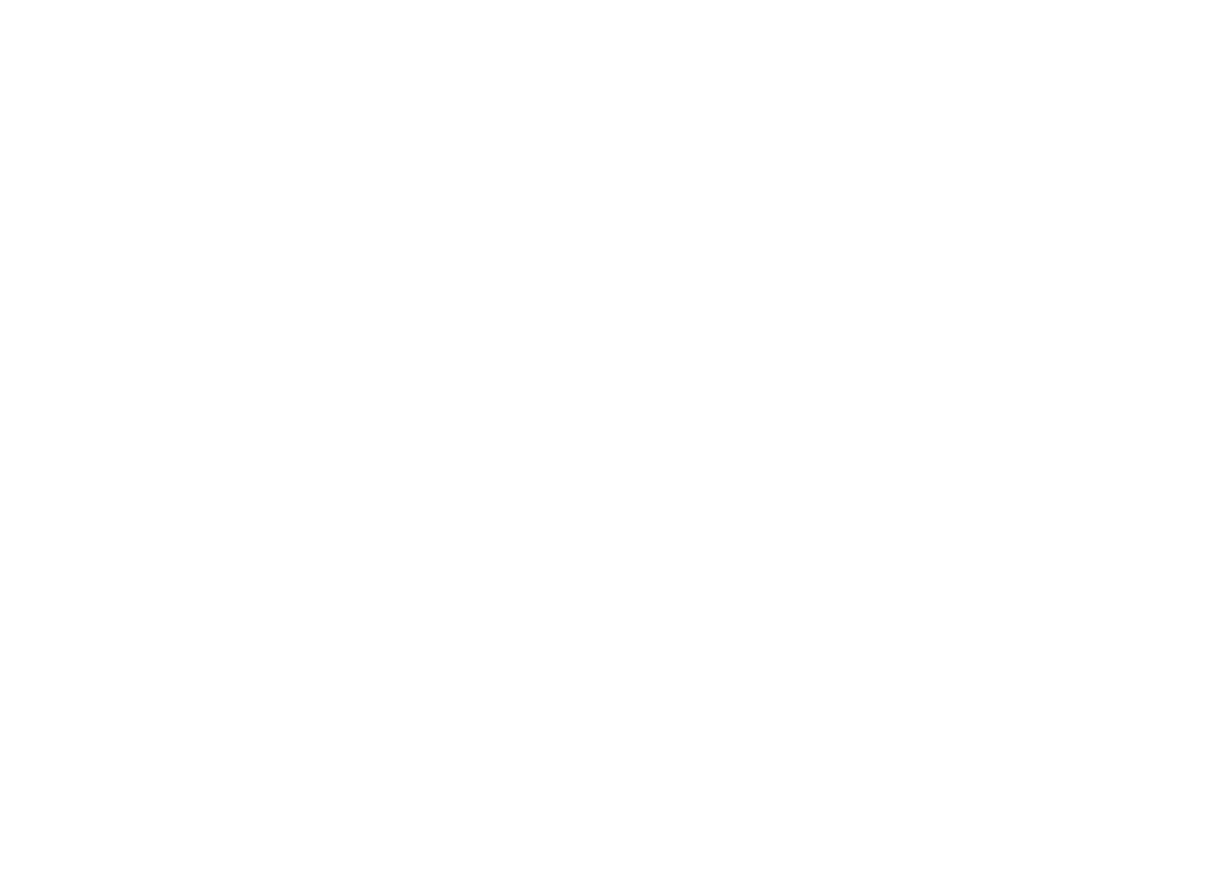 scroll, scrollTop: 0, scrollLeft: 0, axis: both 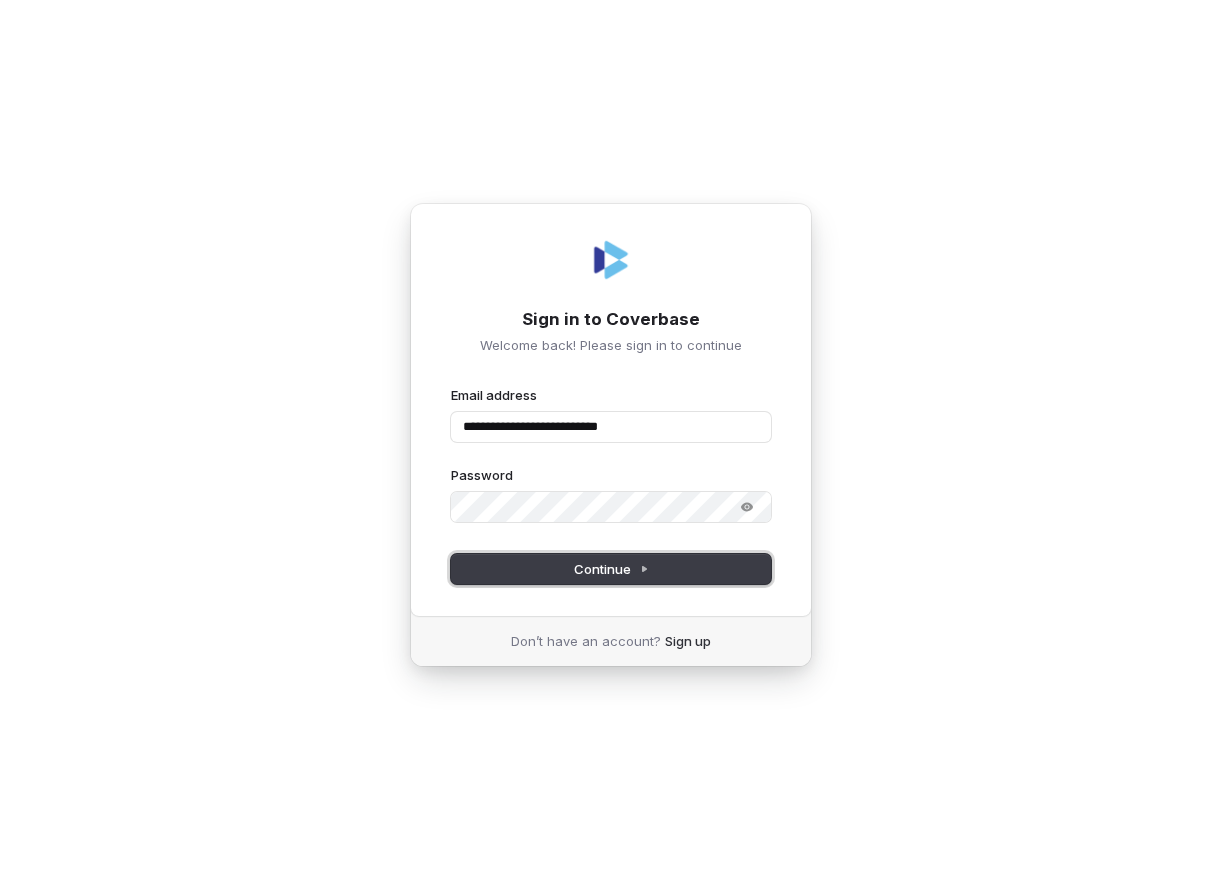 click on "Continue" at bounding box center (611, 569) 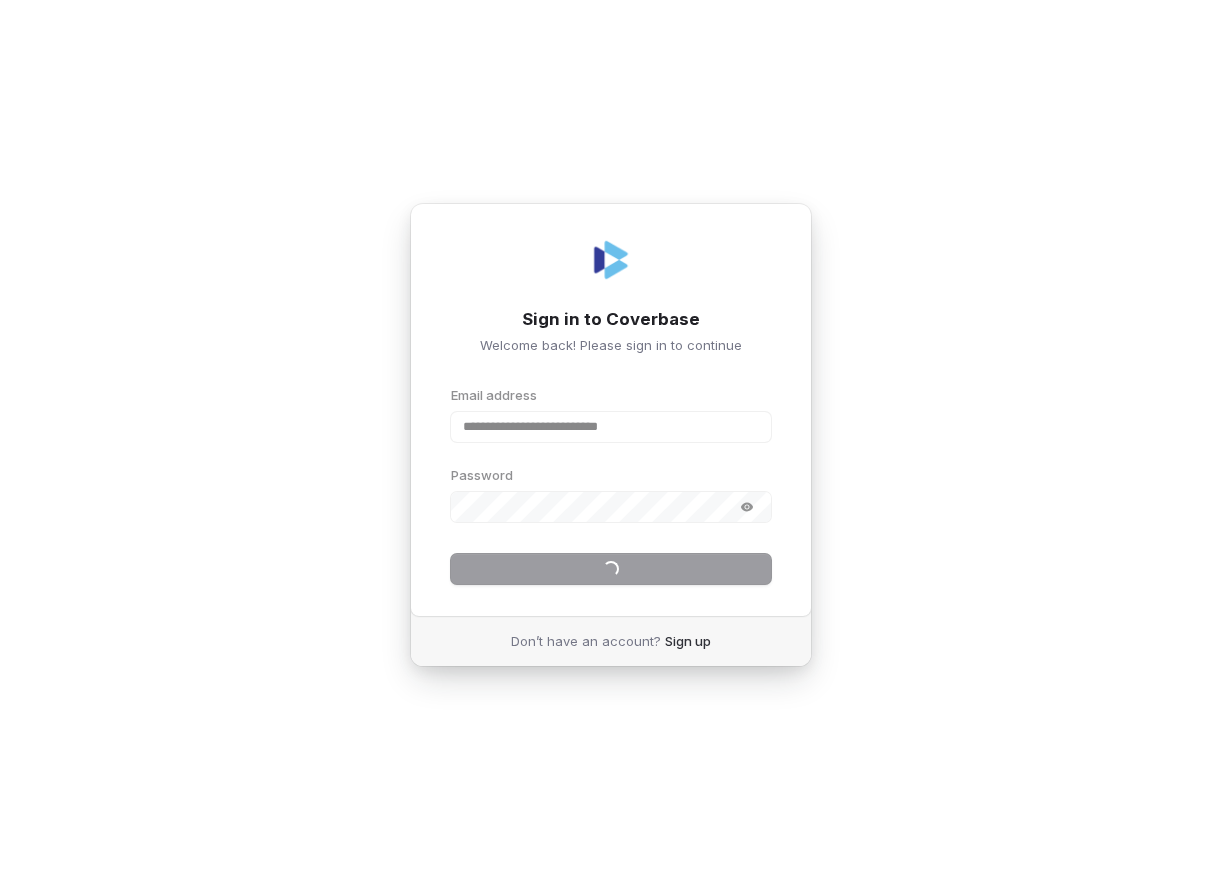 type on "**********" 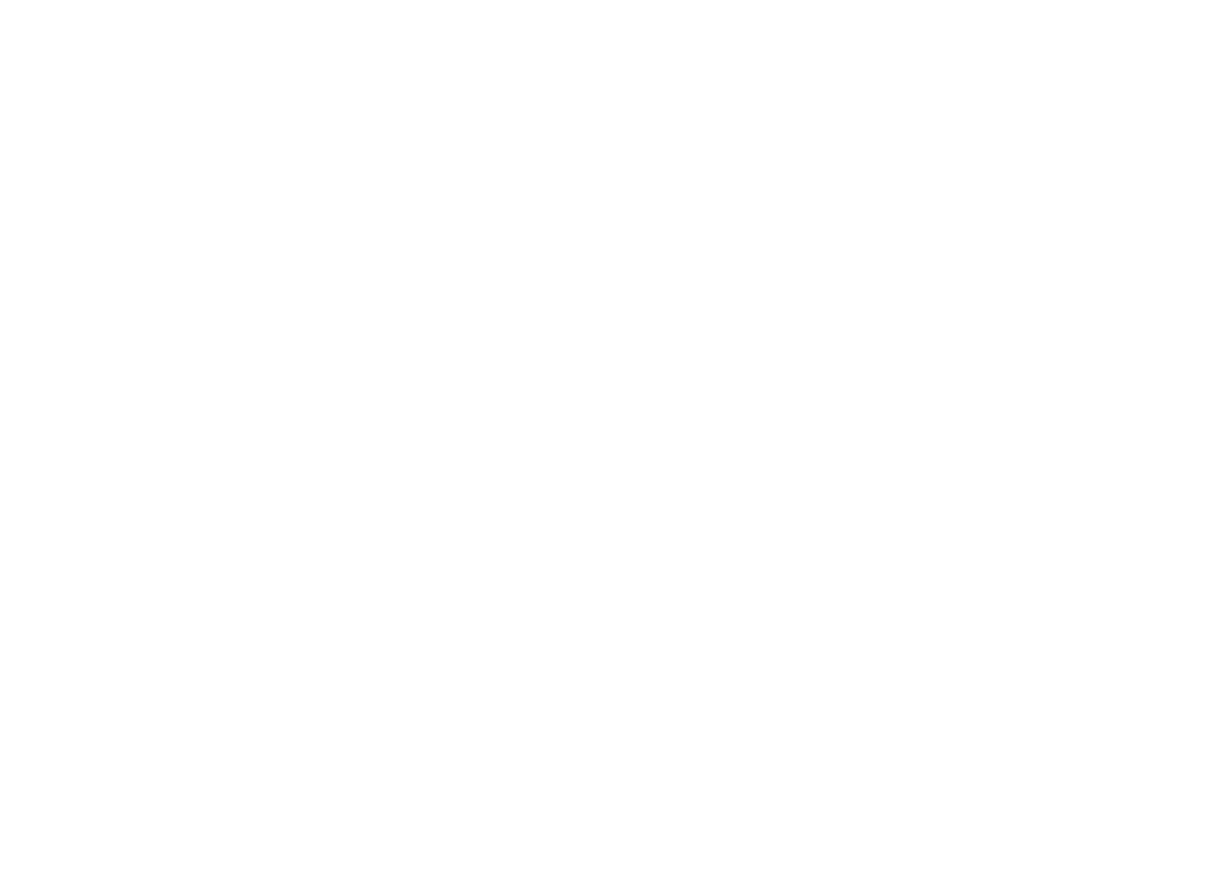 scroll, scrollTop: 0, scrollLeft: 0, axis: both 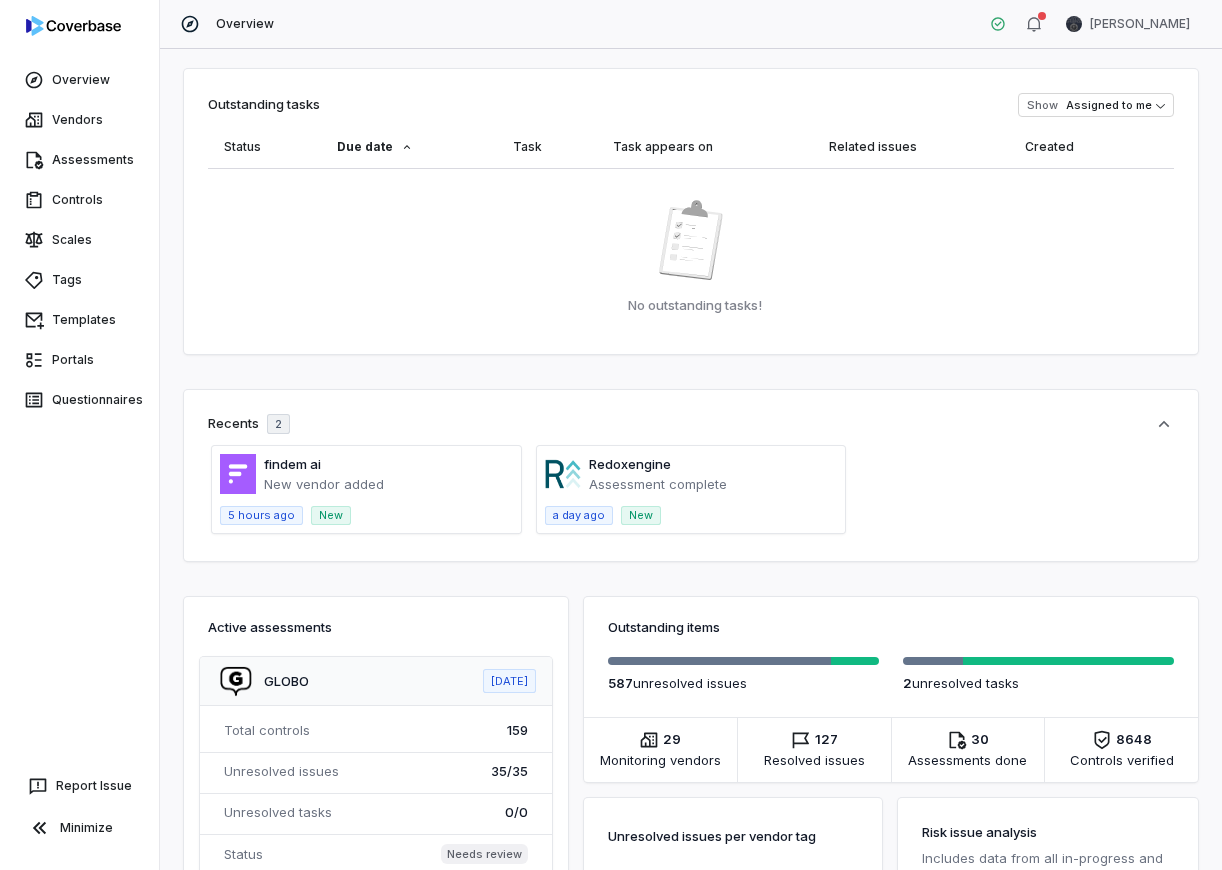 click at bounding box center [366, 489] 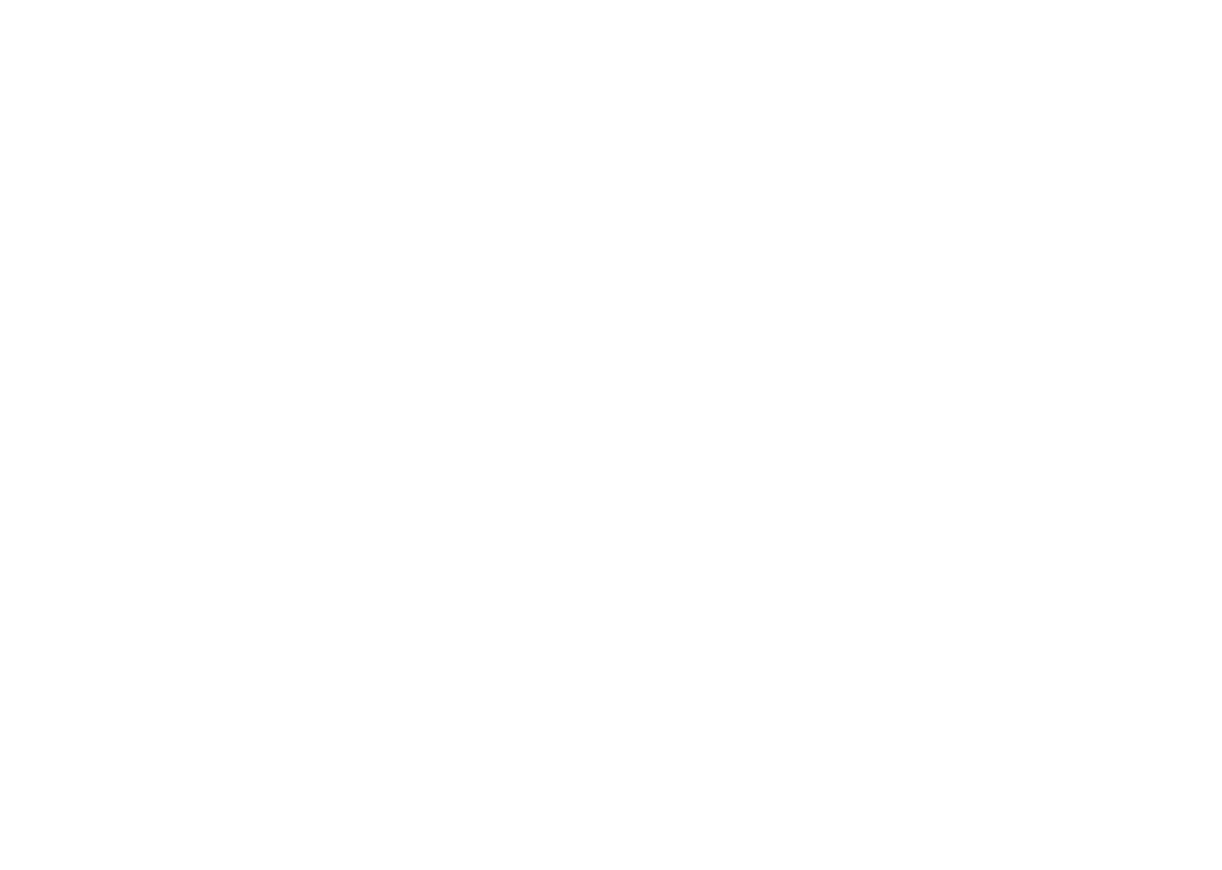 scroll, scrollTop: 0, scrollLeft: 0, axis: both 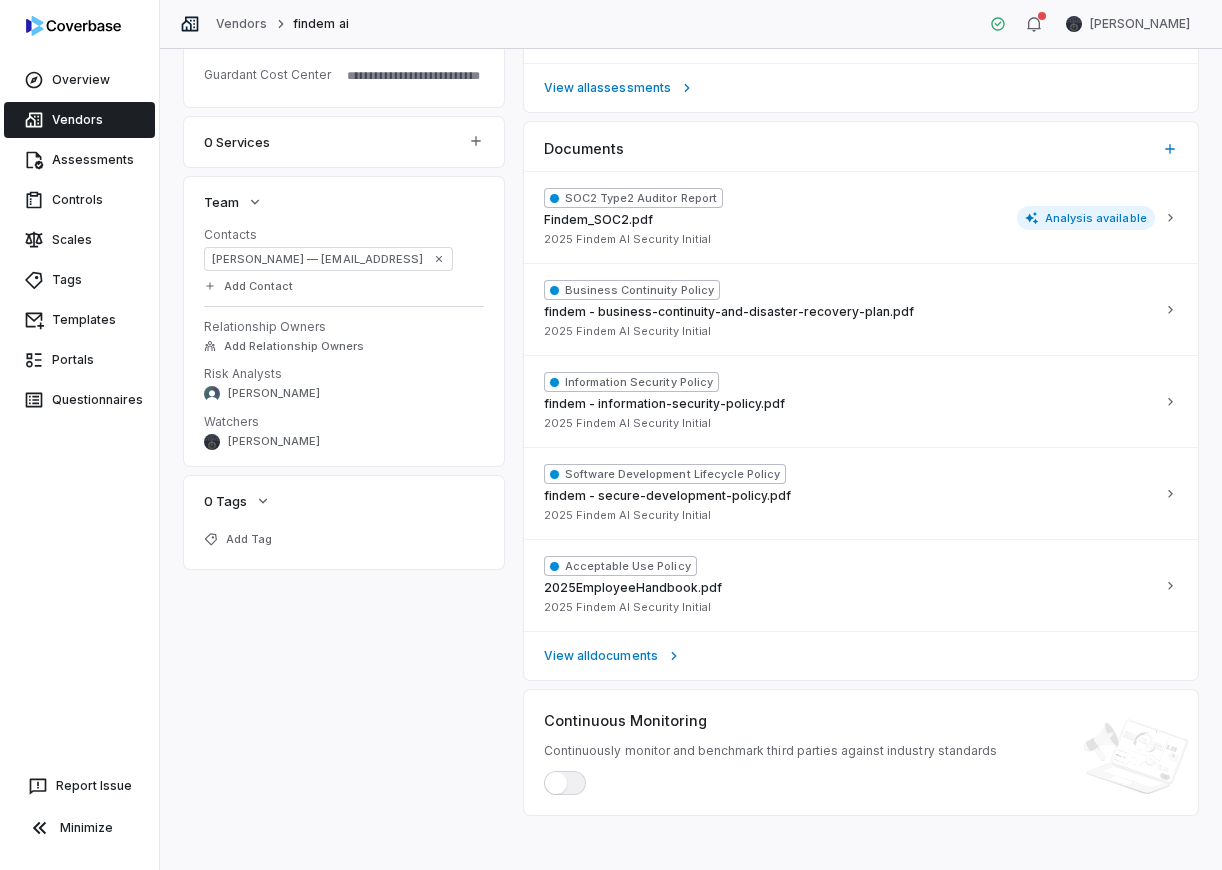 click at bounding box center [565, 783] 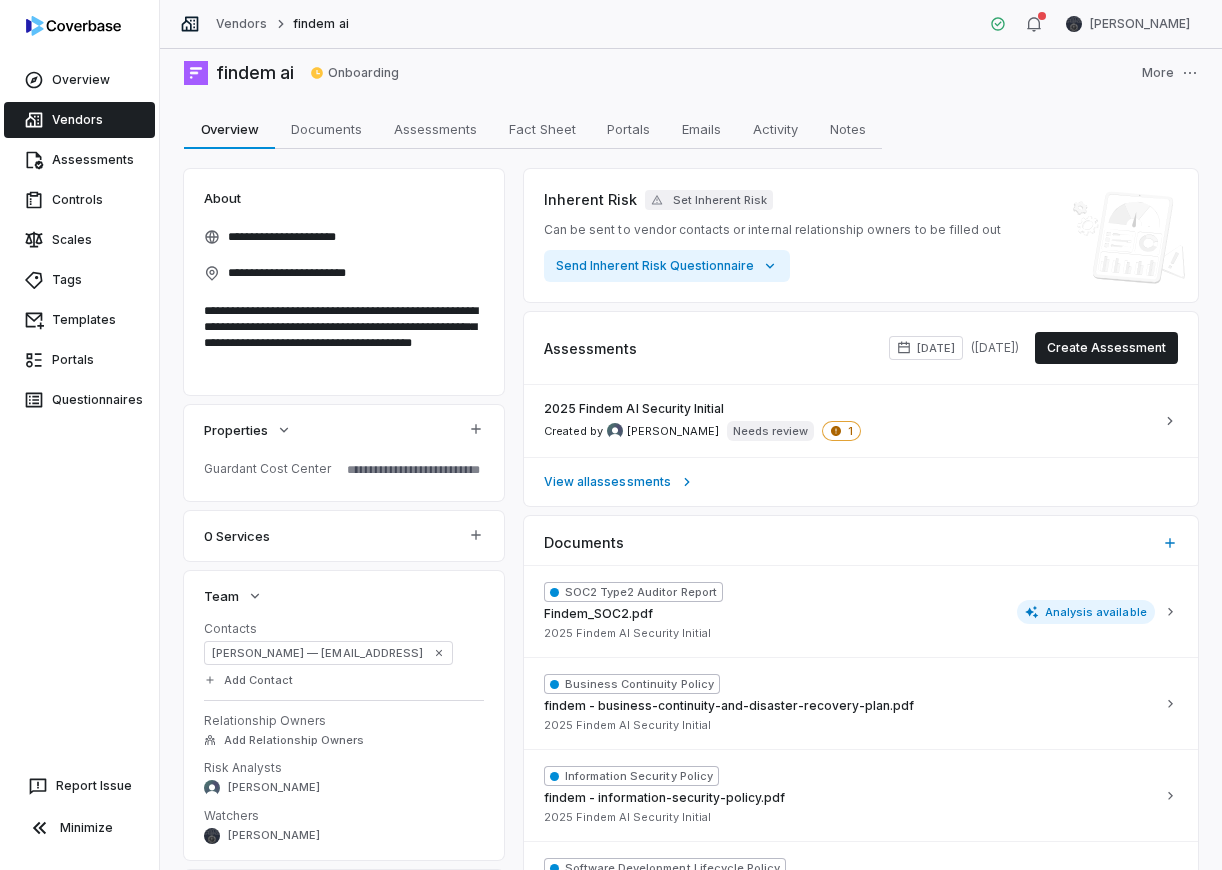 scroll, scrollTop: 0, scrollLeft: 0, axis: both 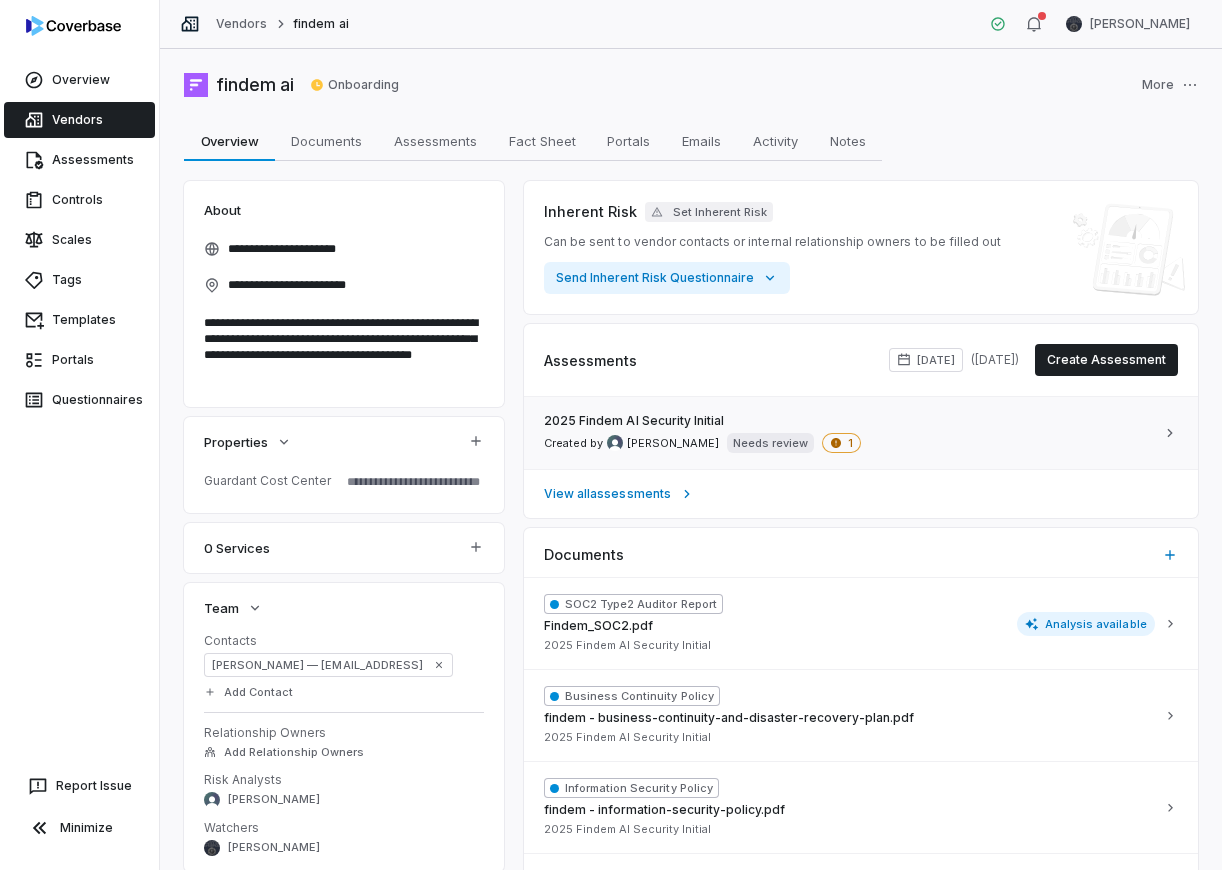 click on "Needs review" at bounding box center [770, 443] 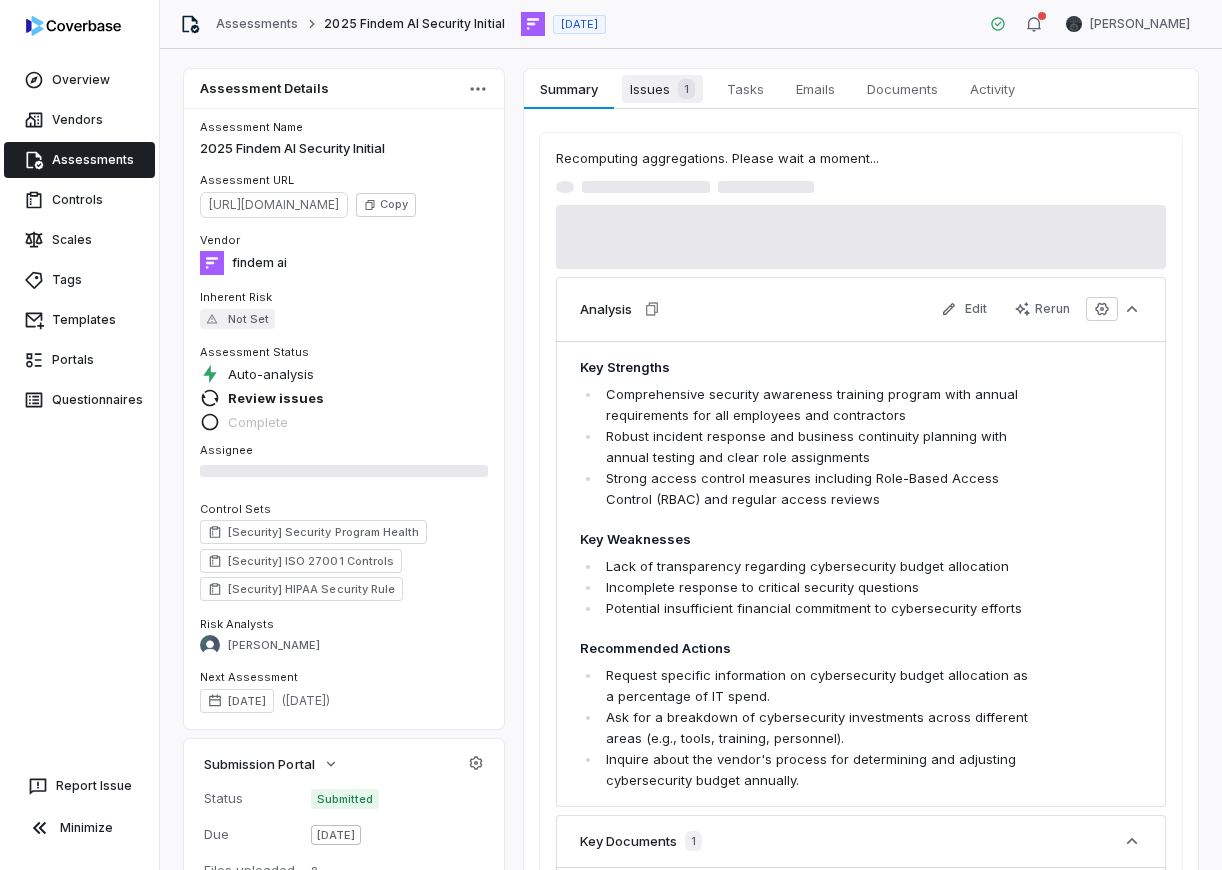 click on "Issues 1" at bounding box center [662, 89] 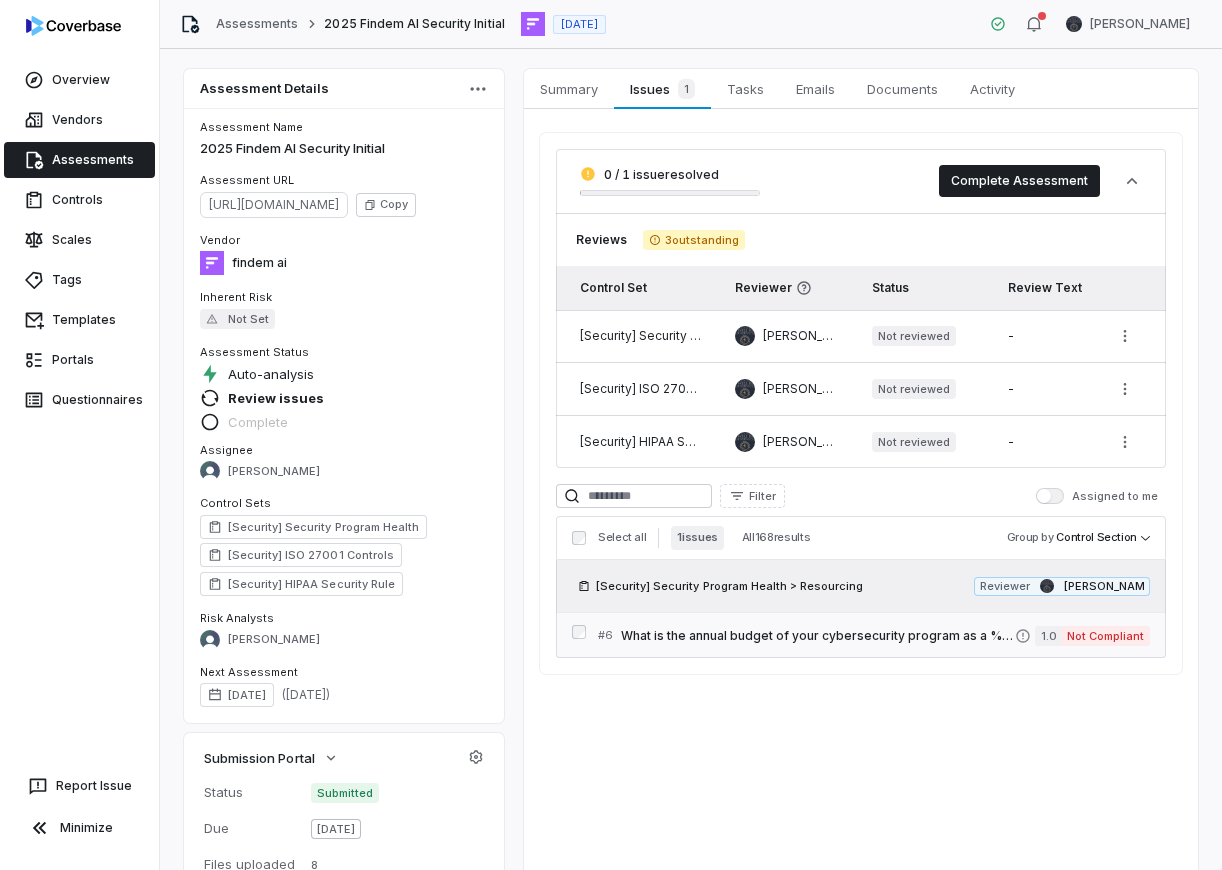 click on "What is the annual budget of your cybersecurity program as a % of your IT budget spend." at bounding box center (818, 636) 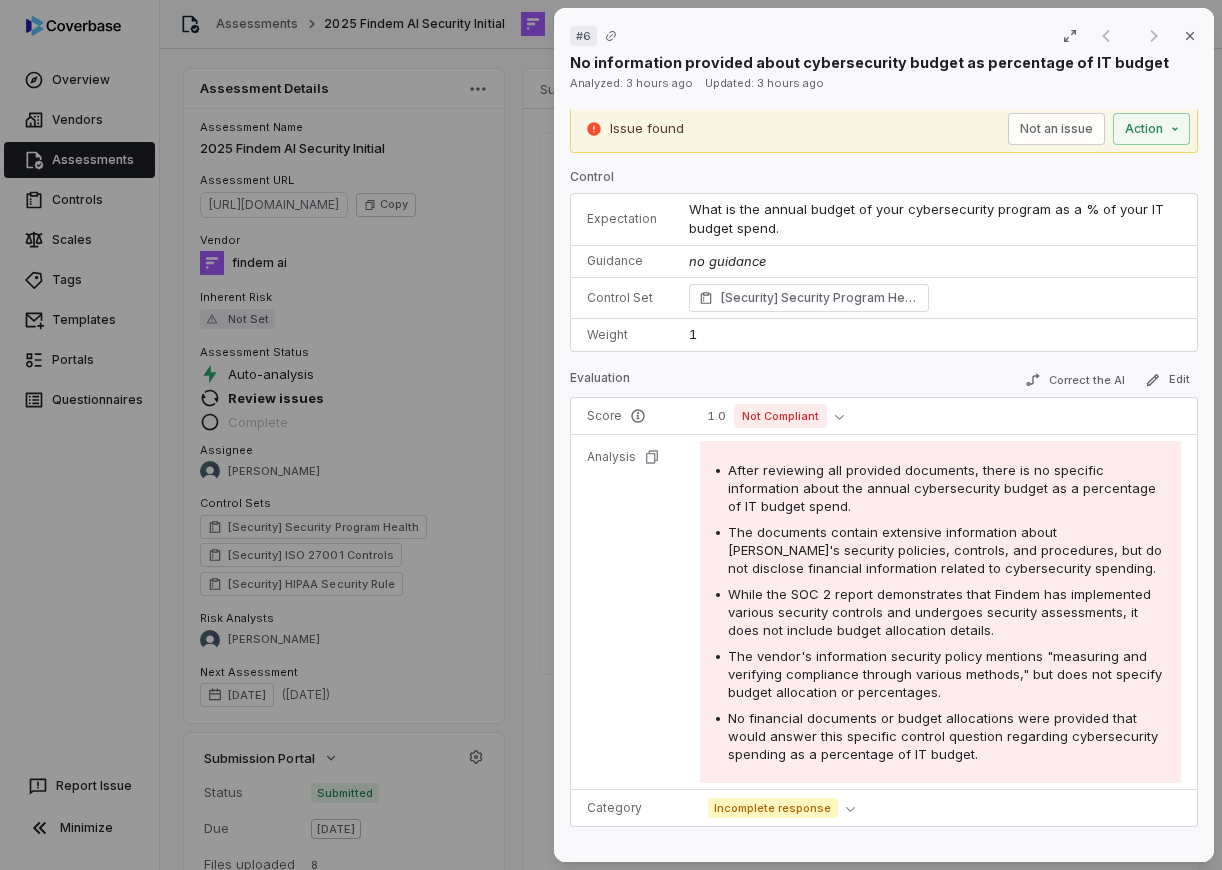 scroll, scrollTop: 0, scrollLeft: 0, axis: both 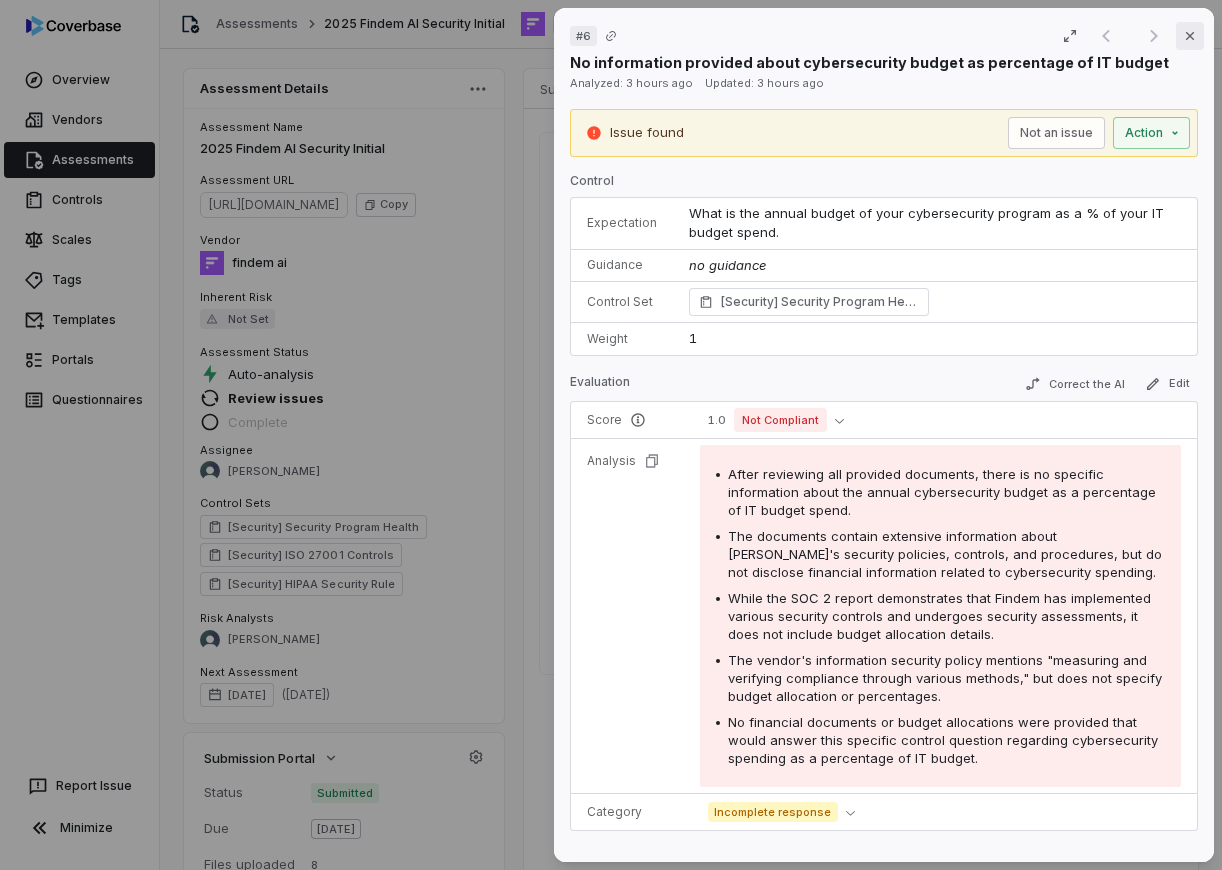 click on "Close" at bounding box center [1190, 36] 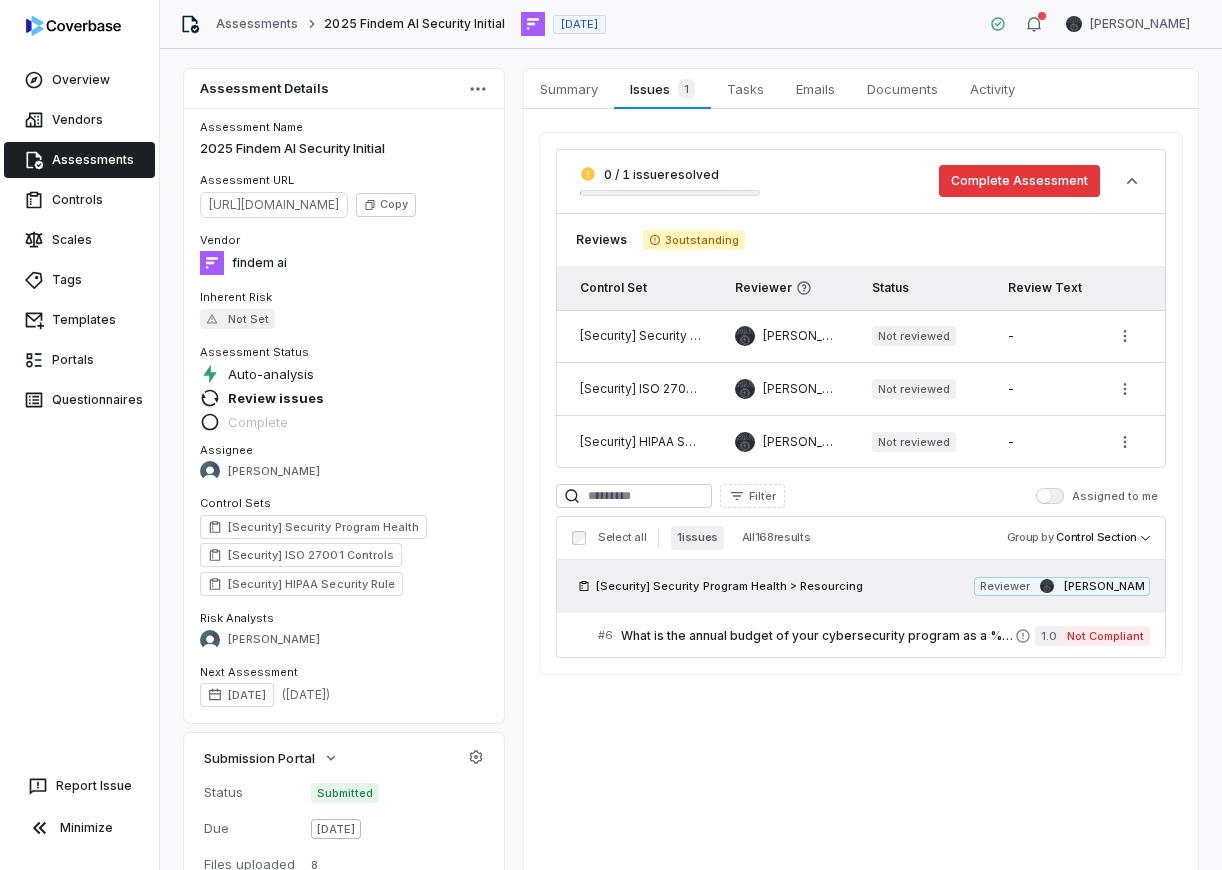 click on "Complete Assessment" at bounding box center [1019, 181] 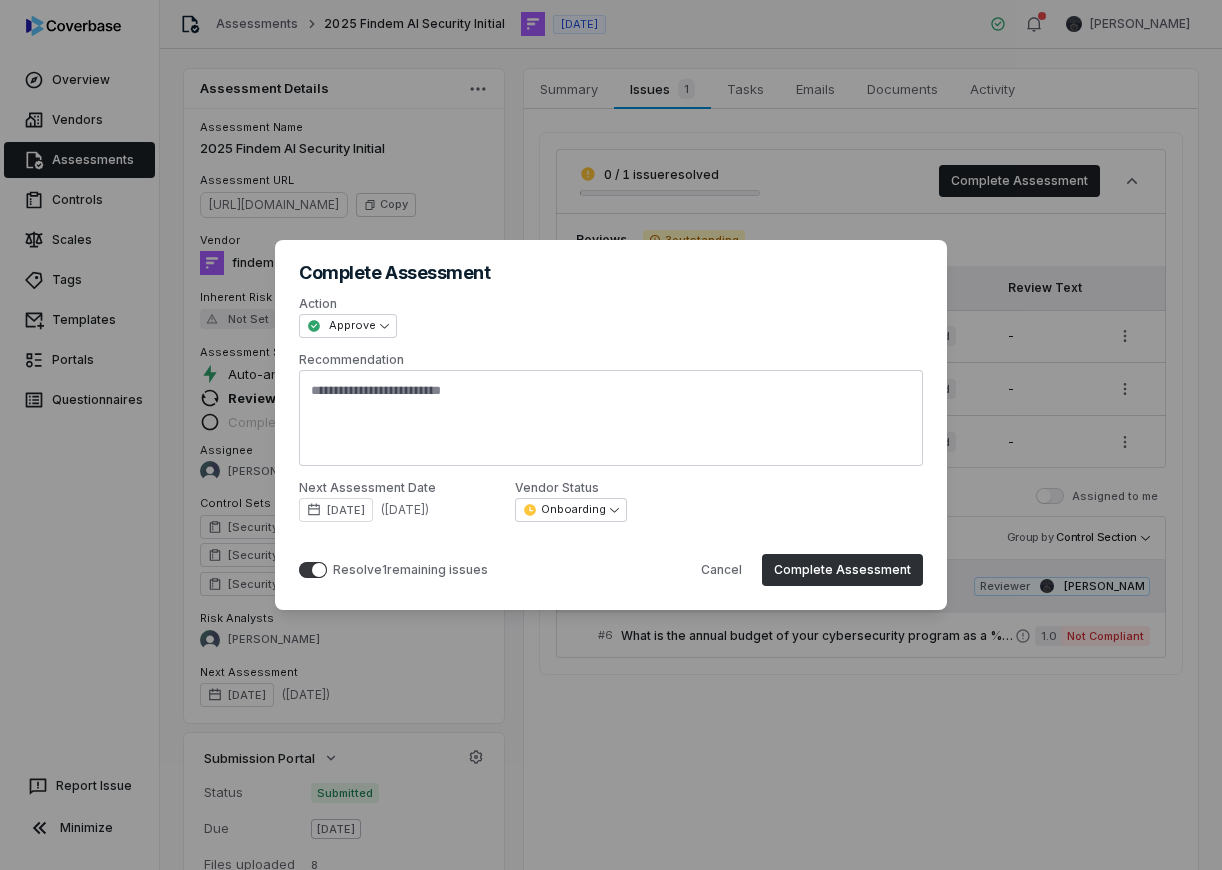 click on "Complete Assessment" at bounding box center (842, 570) 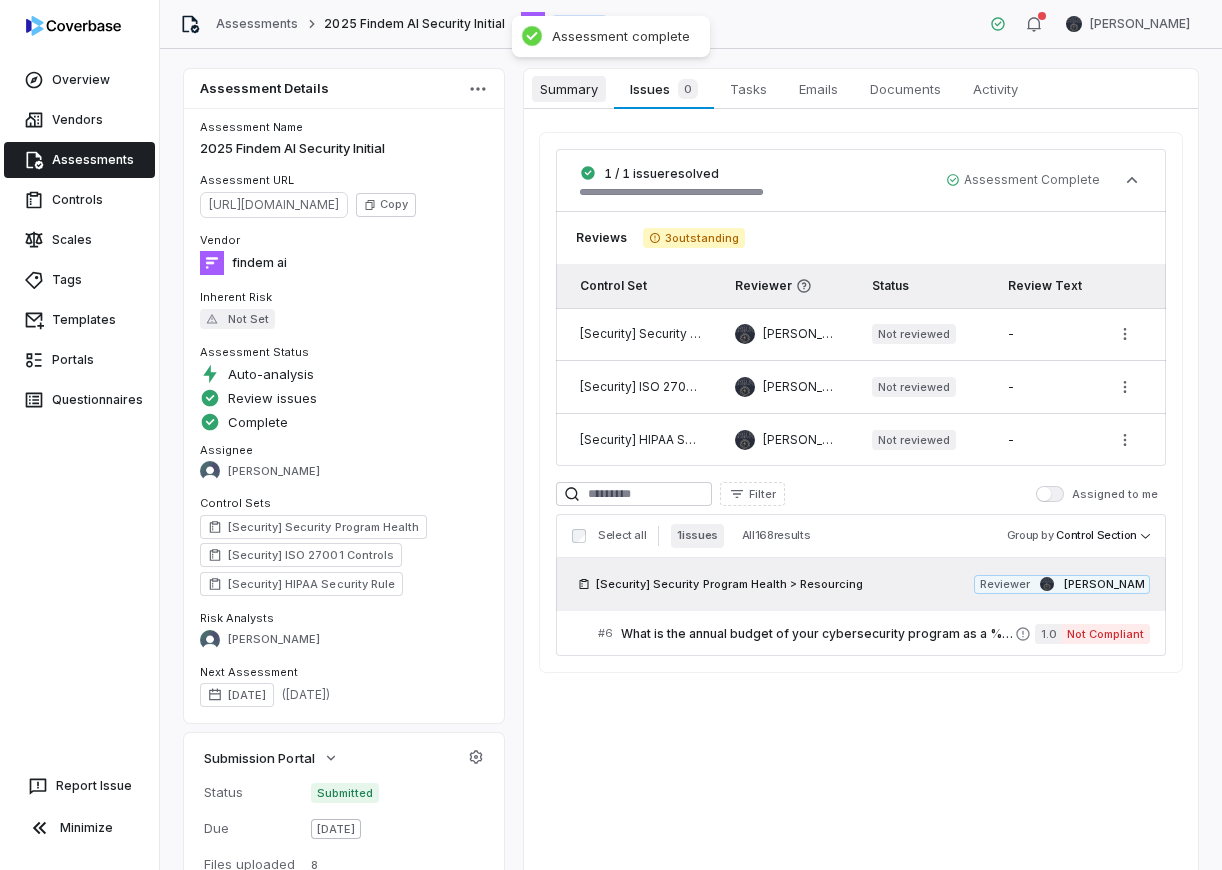 click on "Summary" at bounding box center (569, 89) 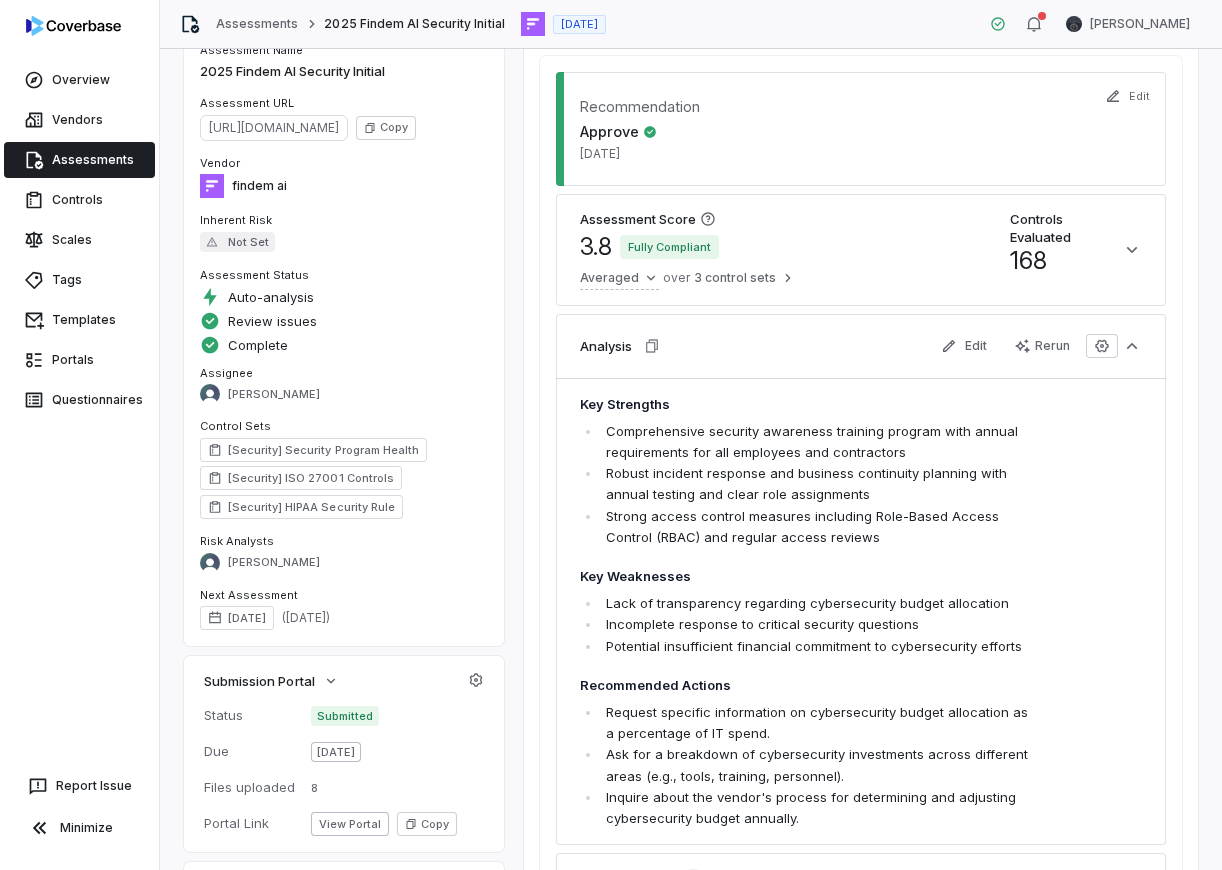 scroll, scrollTop: 0, scrollLeft: 0, axis: both 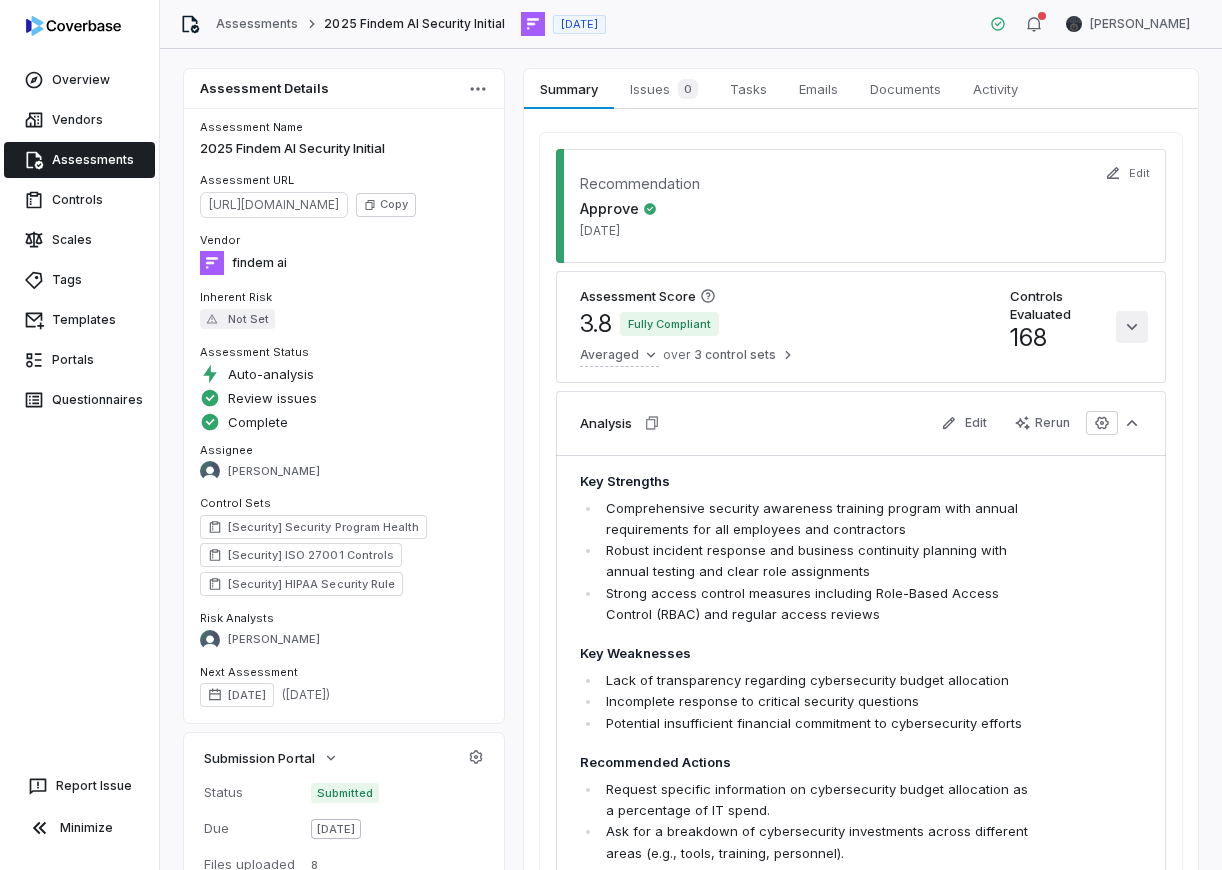 click 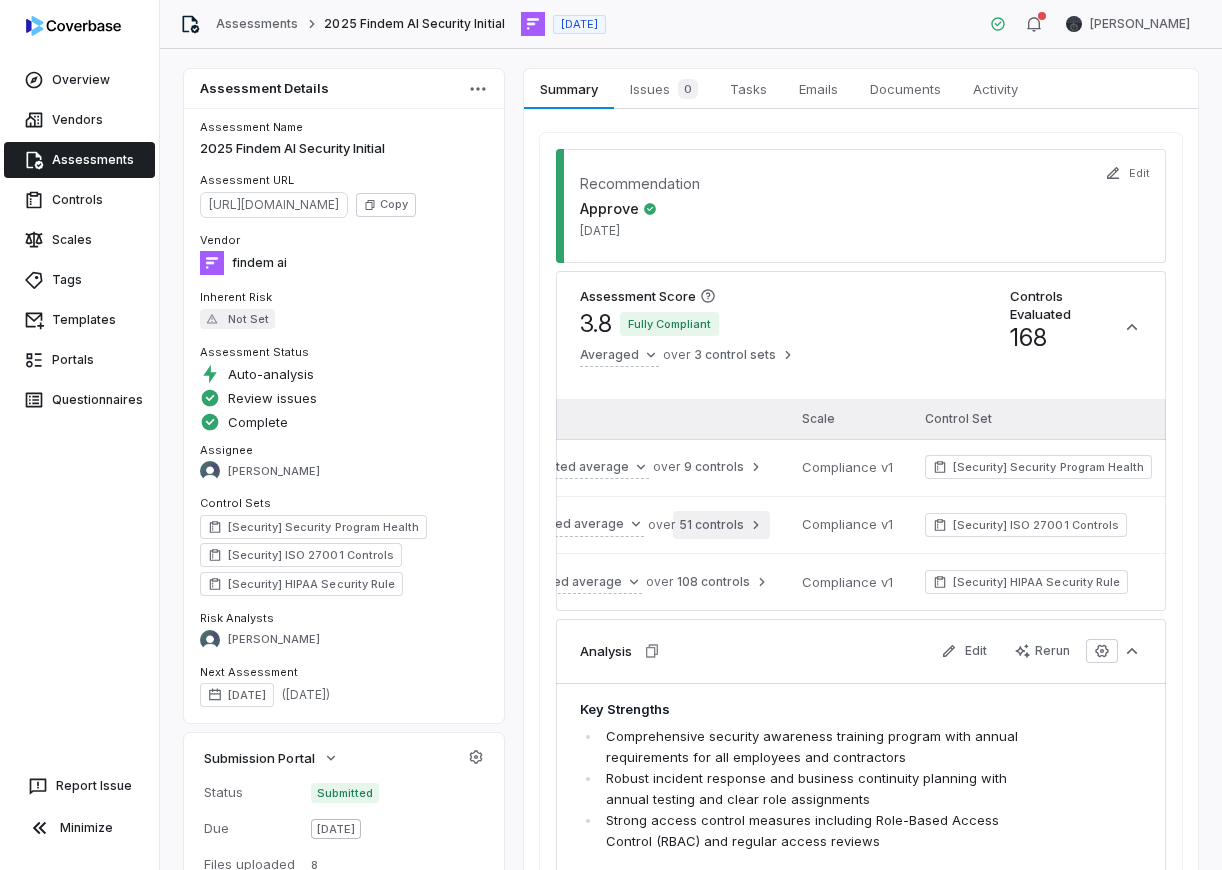 scroll, scrollTop: 0, scrollLeft: 221, axis: horizontal 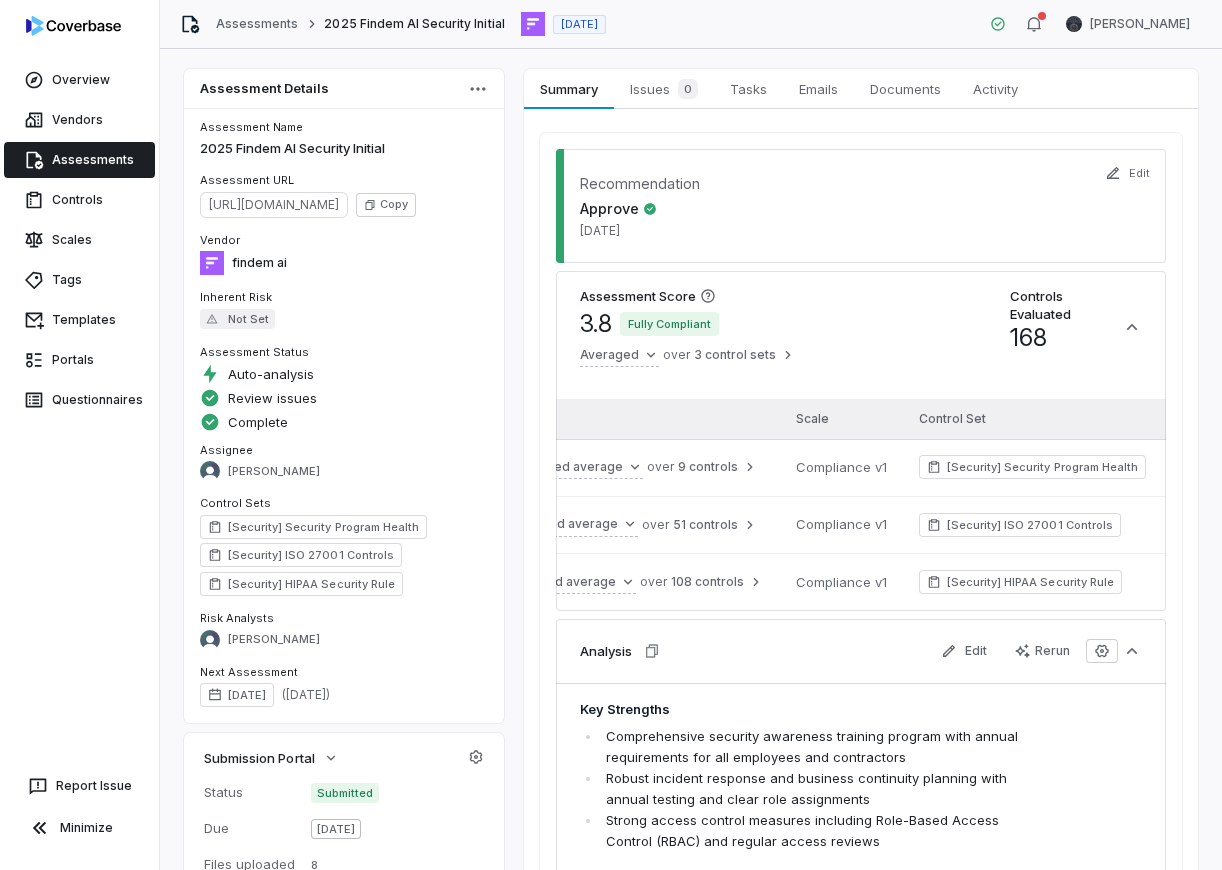 click on "Compliance v1" at bounding box center [841, 467] 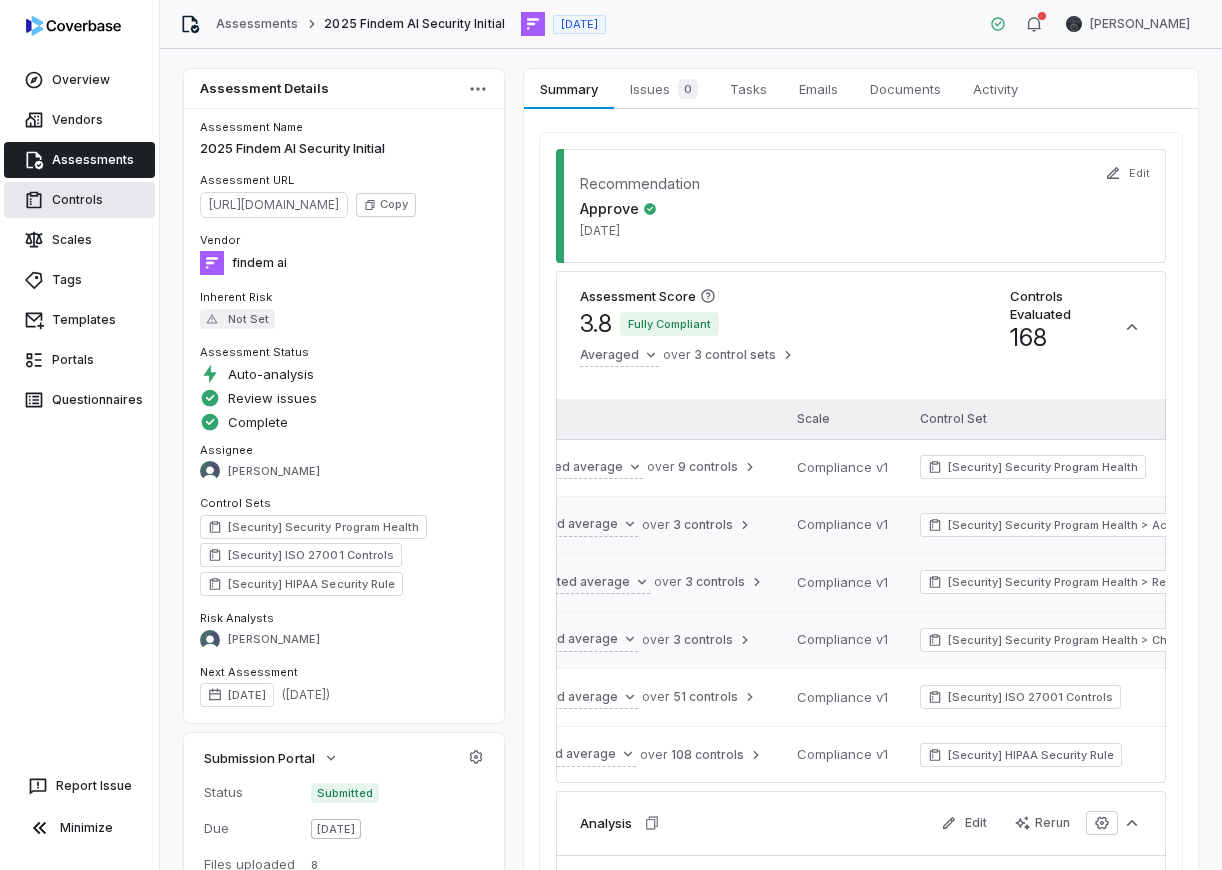 click on "Controls" at bounding box center (79, 200) 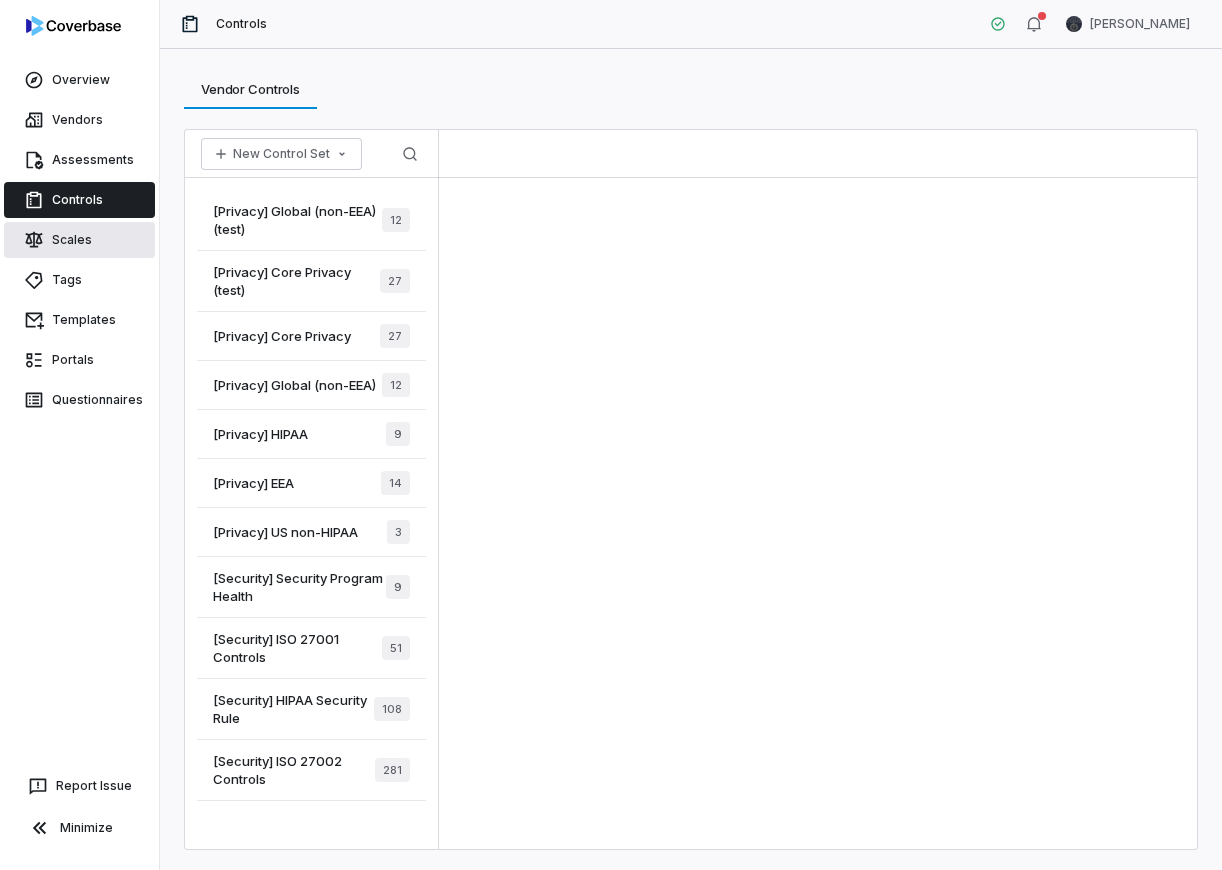 click on "Scales" at bounding box center (79, 240) 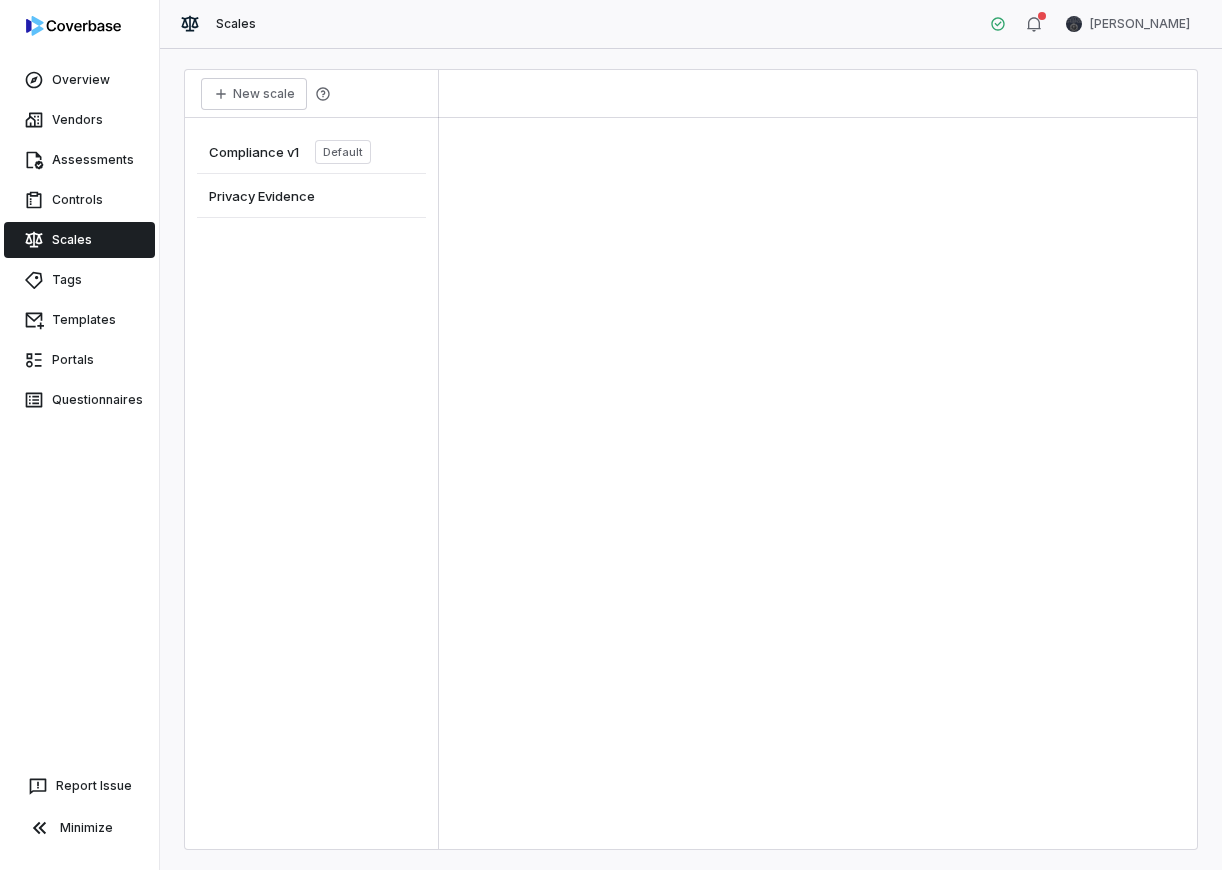 click on "Compliance v1" at bounding box center [254, 152] 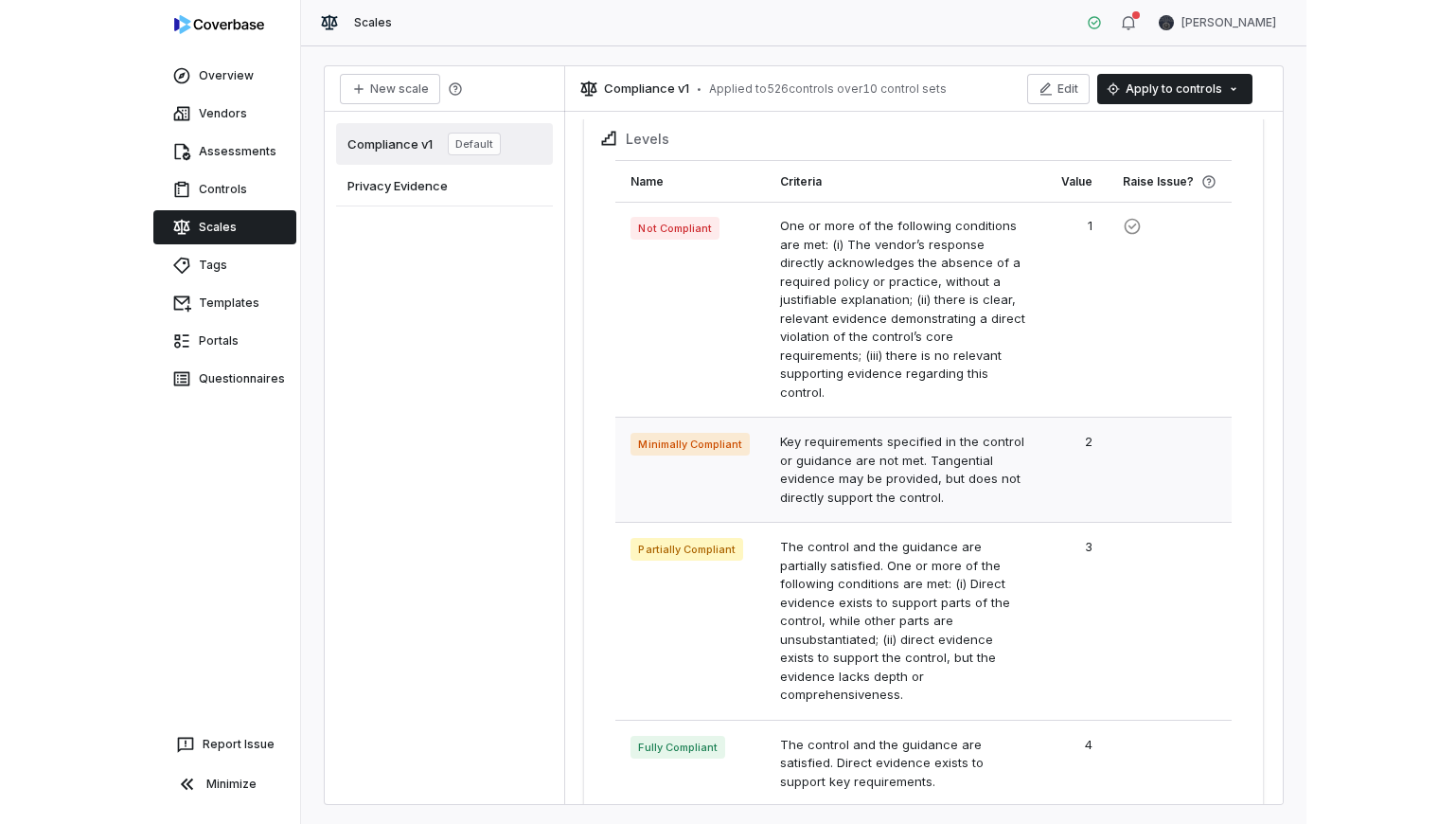 scroll, scrollTop: 0, scrollLeft: 0, axis: both 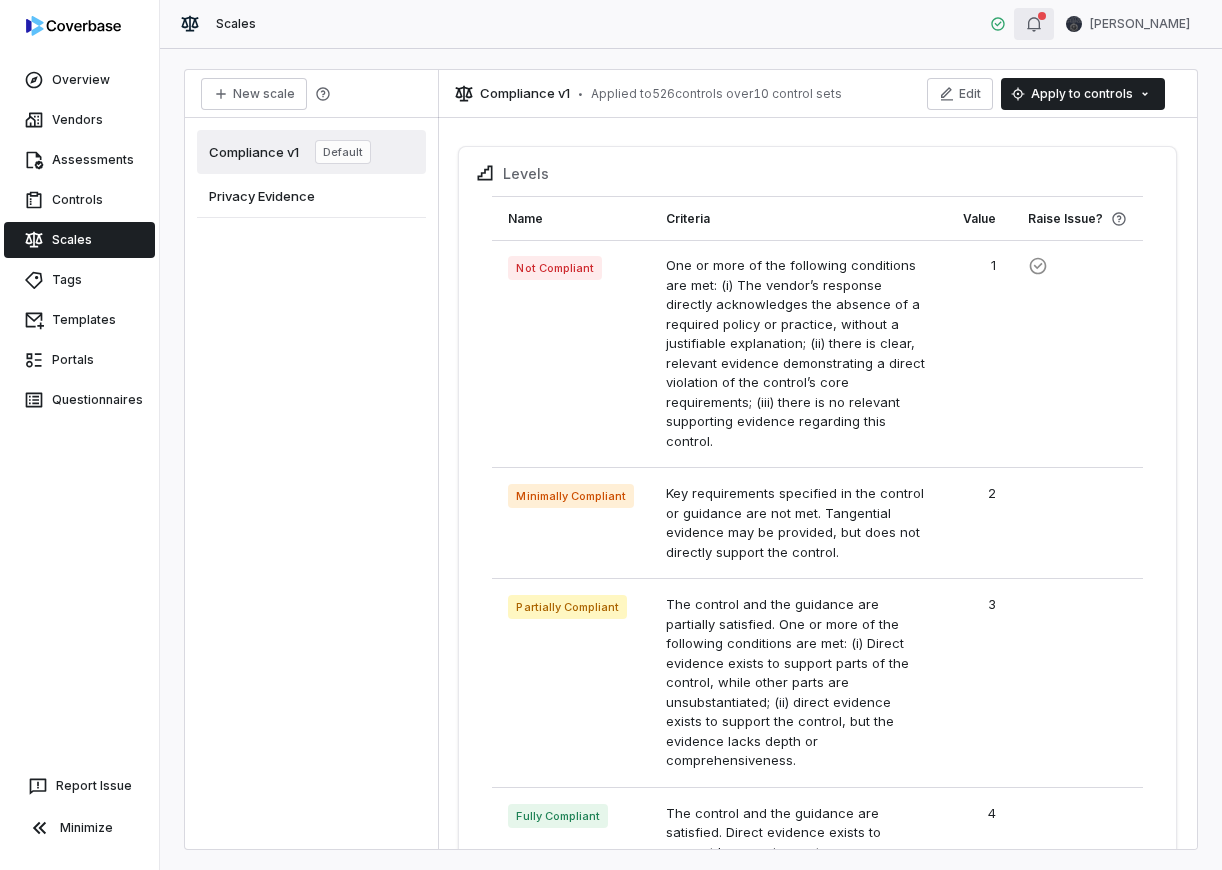 click 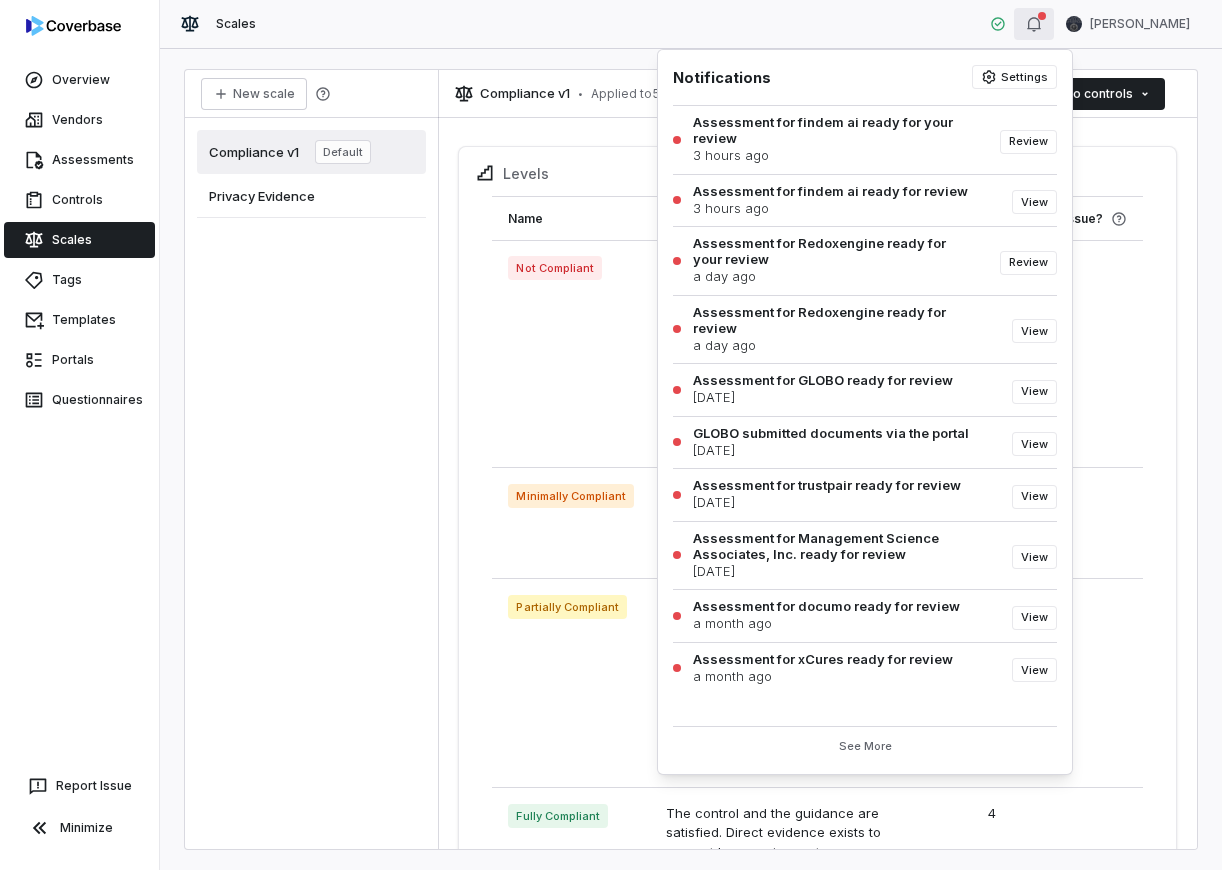 click on "Overview Vendors Assessments Controls Scales Tags Templates Portals Questionnaires Report Issue Minimize" at bounding box center (79, 435) 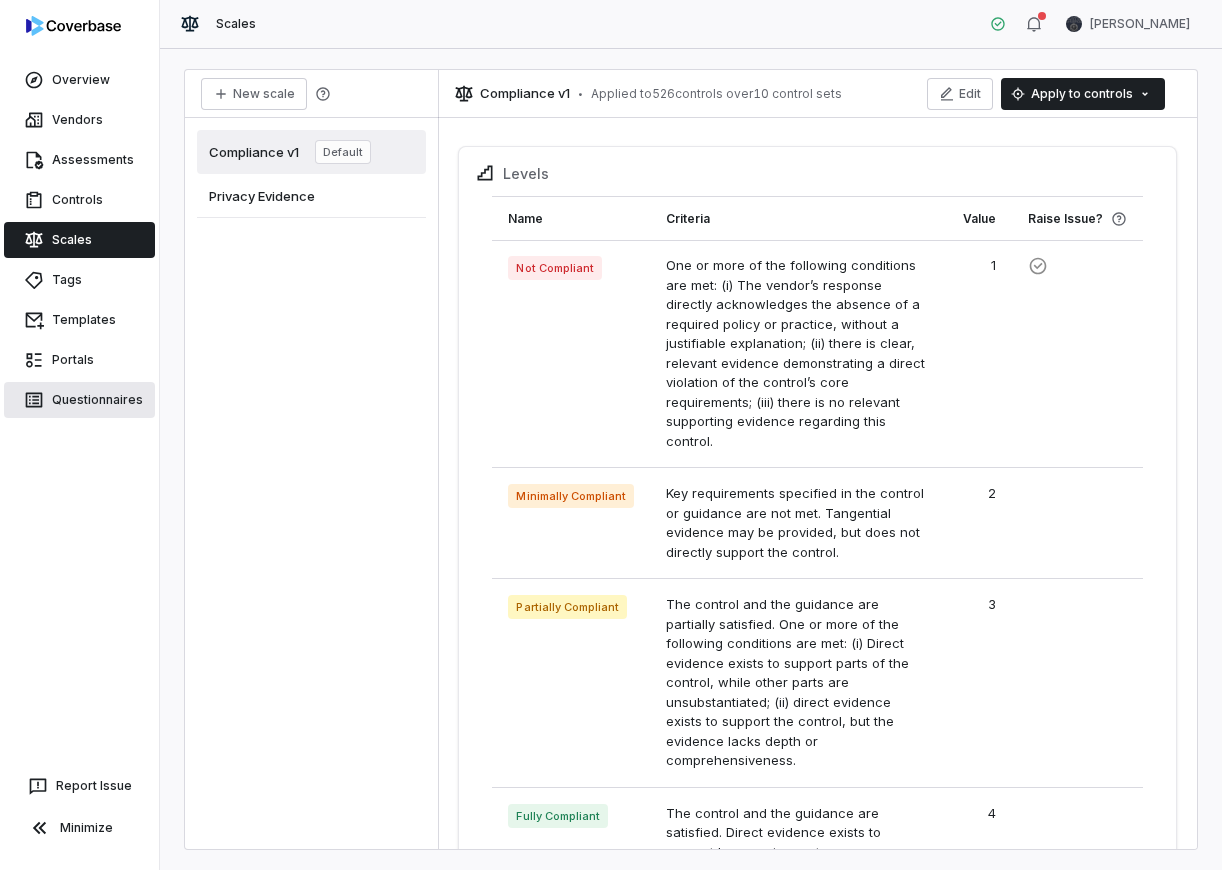 click on "Questionnaires" at bounding box center (79, 400) 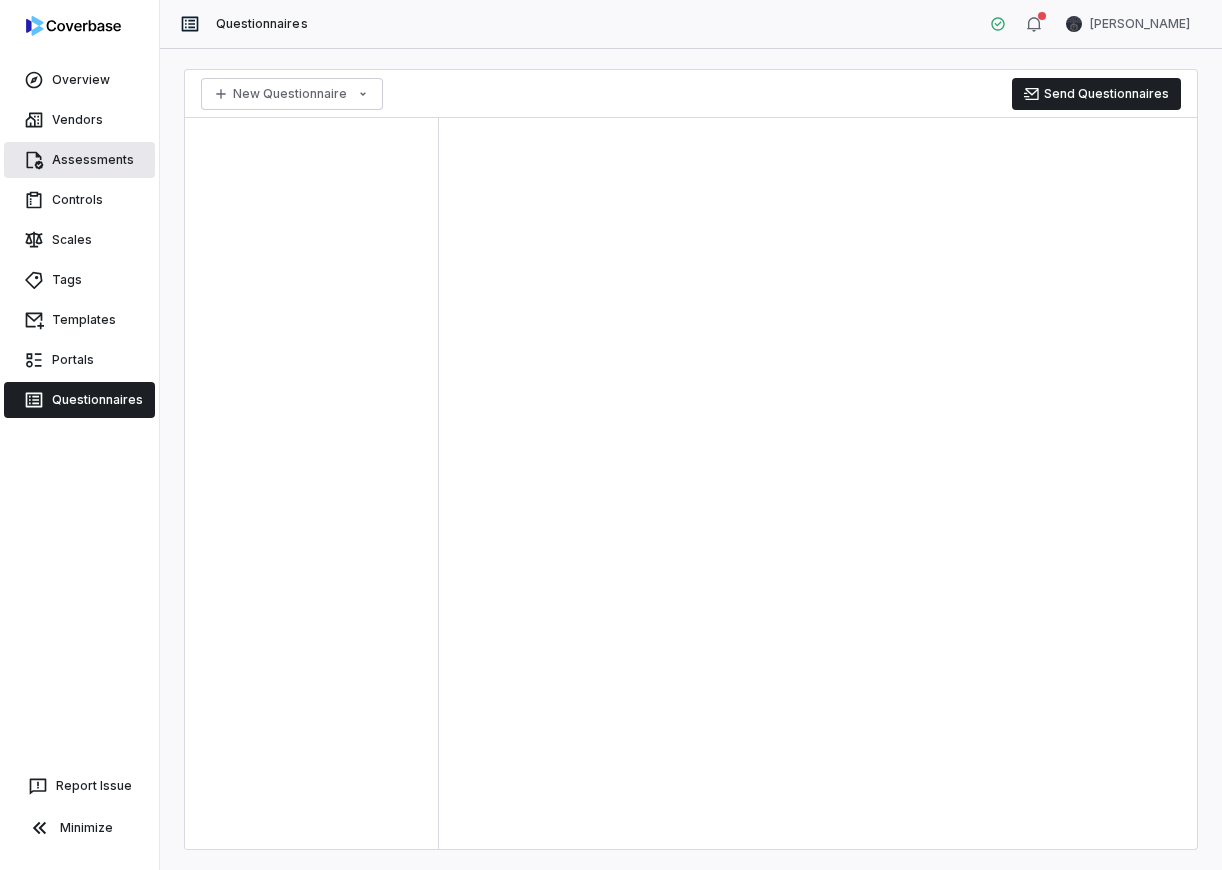 click on "Assessments" at bounding box center [79, 160] 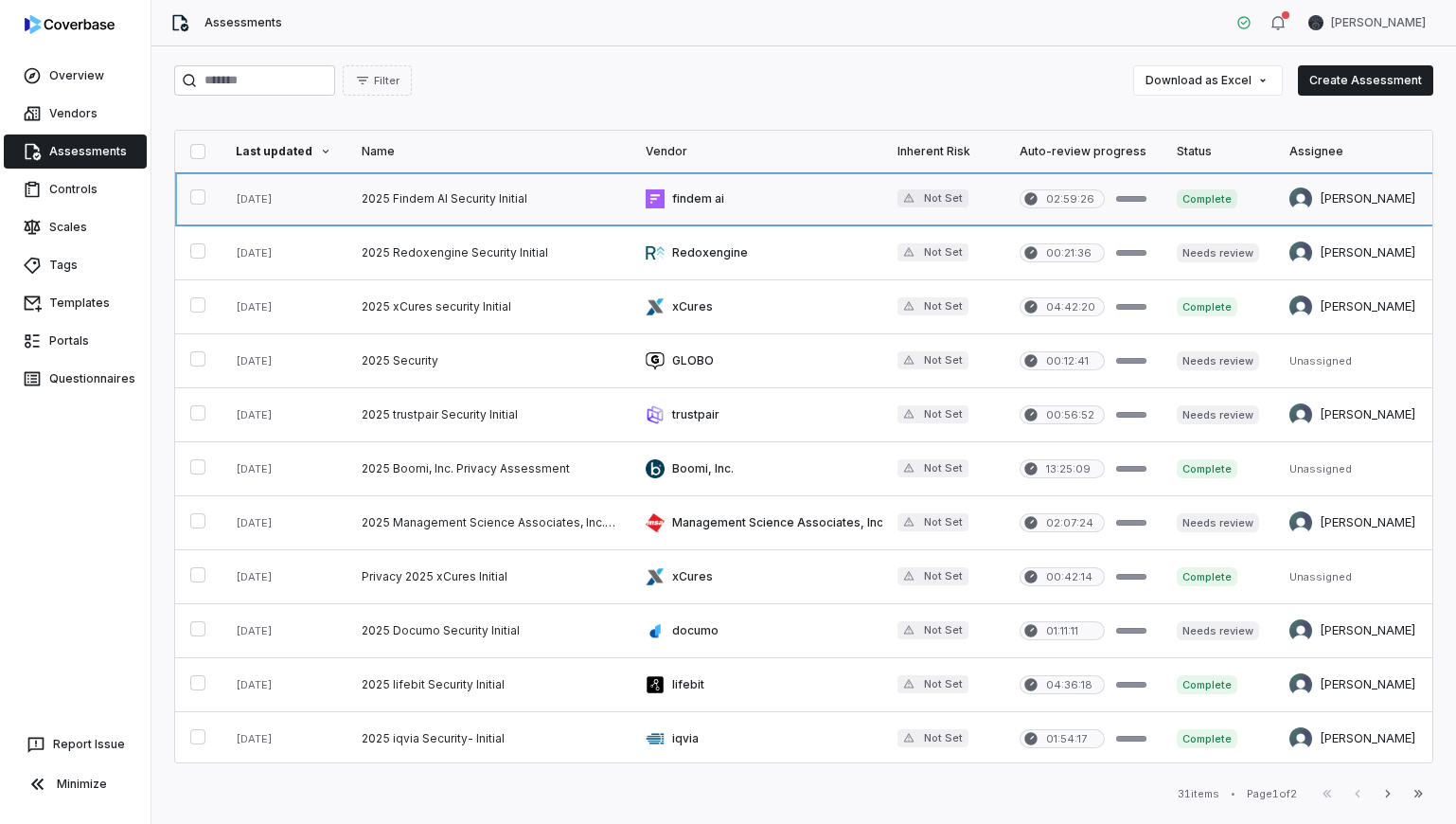click at bounding box center (488, 199) 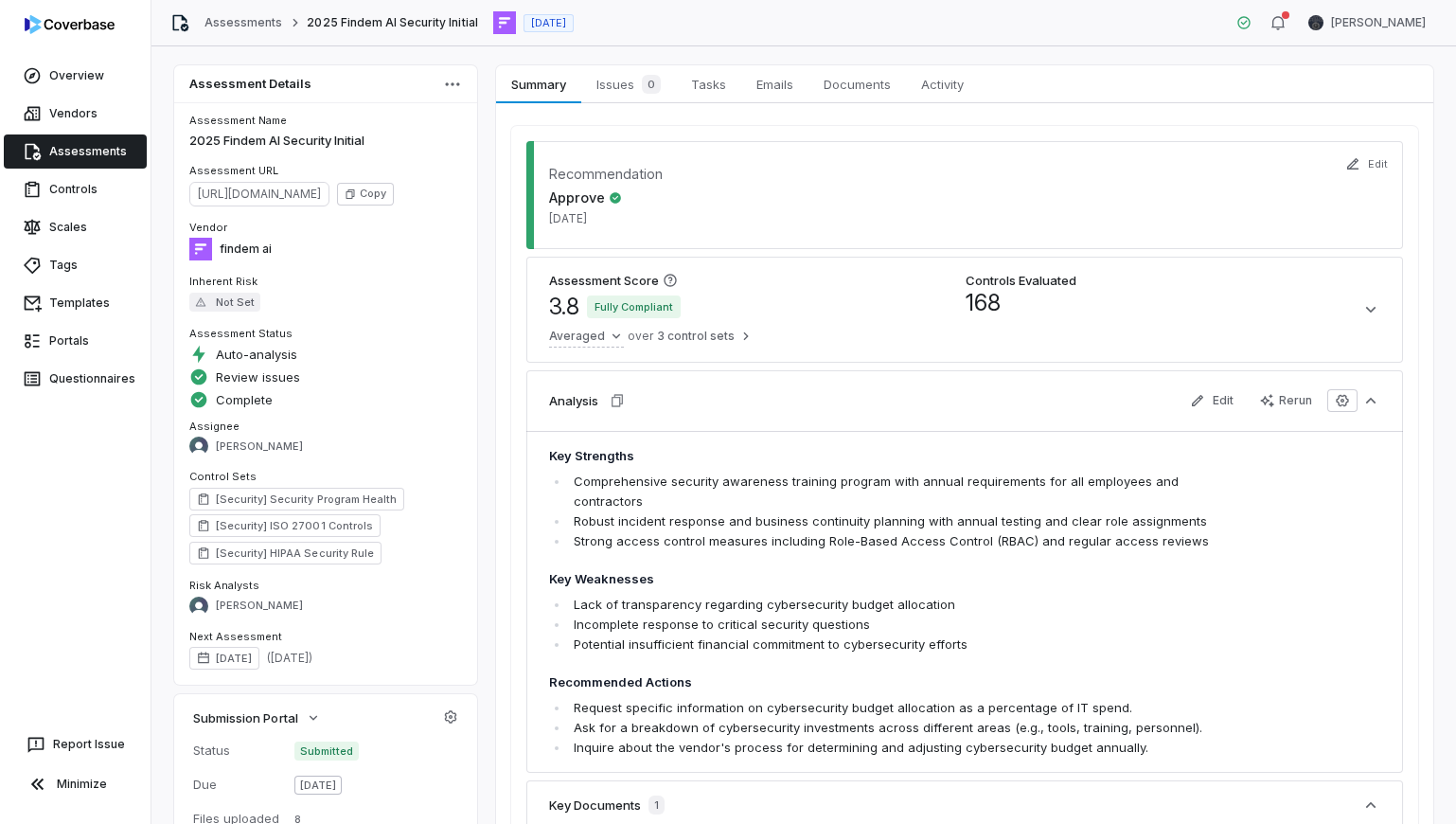 click on "Not Set" at bounding box center (224, 302) 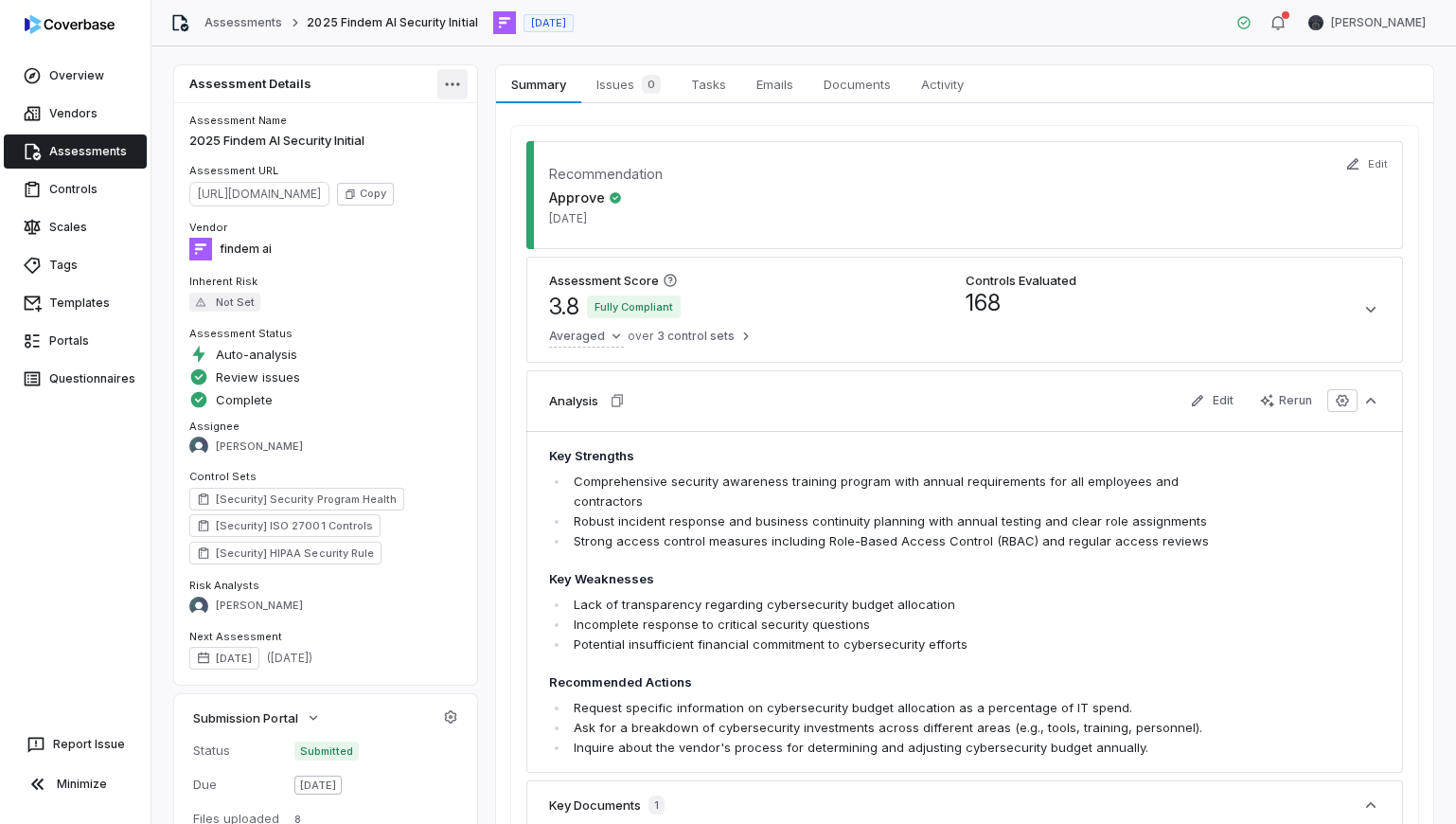 click on "Overview Vendors Assessments Controls Scales Tags Templates Portals Questionnaires Report Issue Minimize Assessments 2025 Findem AI Security Initial Jul 8, 2025 Steve Mancini Assessment Details Assessment Name 2025 Findem AI Security Initial Assessment URL  https://dashboard.coverbase.app/assessments/cbqsrw_b1bfe8cd1e704e31a8283b3505eedc6b Copy Vendor findem ai Inherent Risk Not Set Assessment Status Auto-analysis Review issues Complete Assignee Arun Muthu Control Sets [Security] Security Program Health [Security] ISO 27001 Controls [Security] HIPAA Security Rule Risk Analysts Arun Muthu Next Assessment Jul 8, 2027 ( in 2 years ) Submission Portal Status Submitted Due Jul 15, 2025 Files uploaded 8 Portal Link View Portal Copy Properties Summary Summary Issues 0 Issues 0 Tasks Tasks Emails Emails Documents Documents Activity Activity Recommendation Approve Jul 8, 2025  Edit Assessment Score 3.8 Fully Compliant Averaged over 3 control sets Controls Evaluated 168 Analysis Edit Rerun Key Strengths" at bounding box center [728, 412] 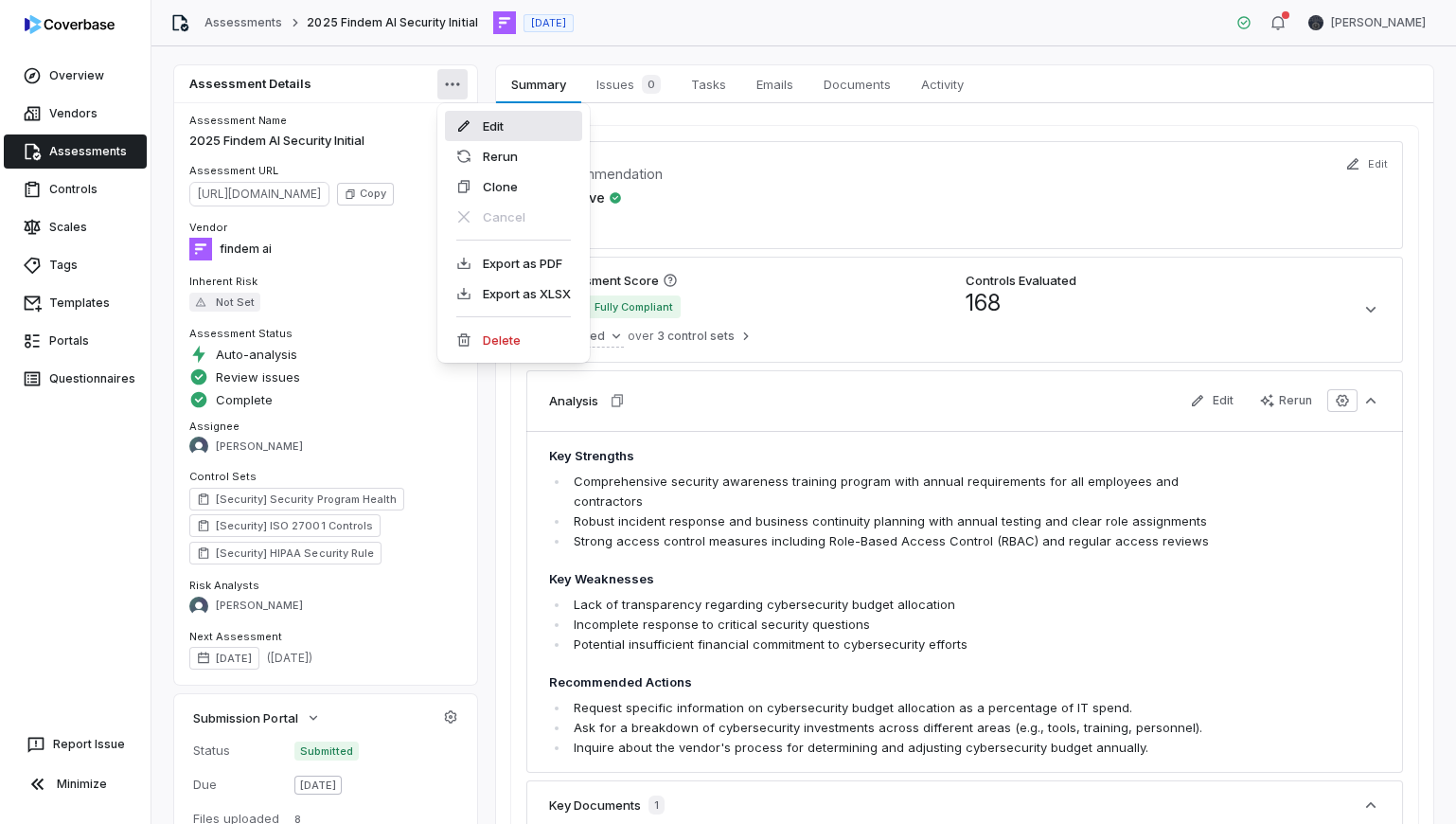 click on "Edit" at bounding box center (513, 126) 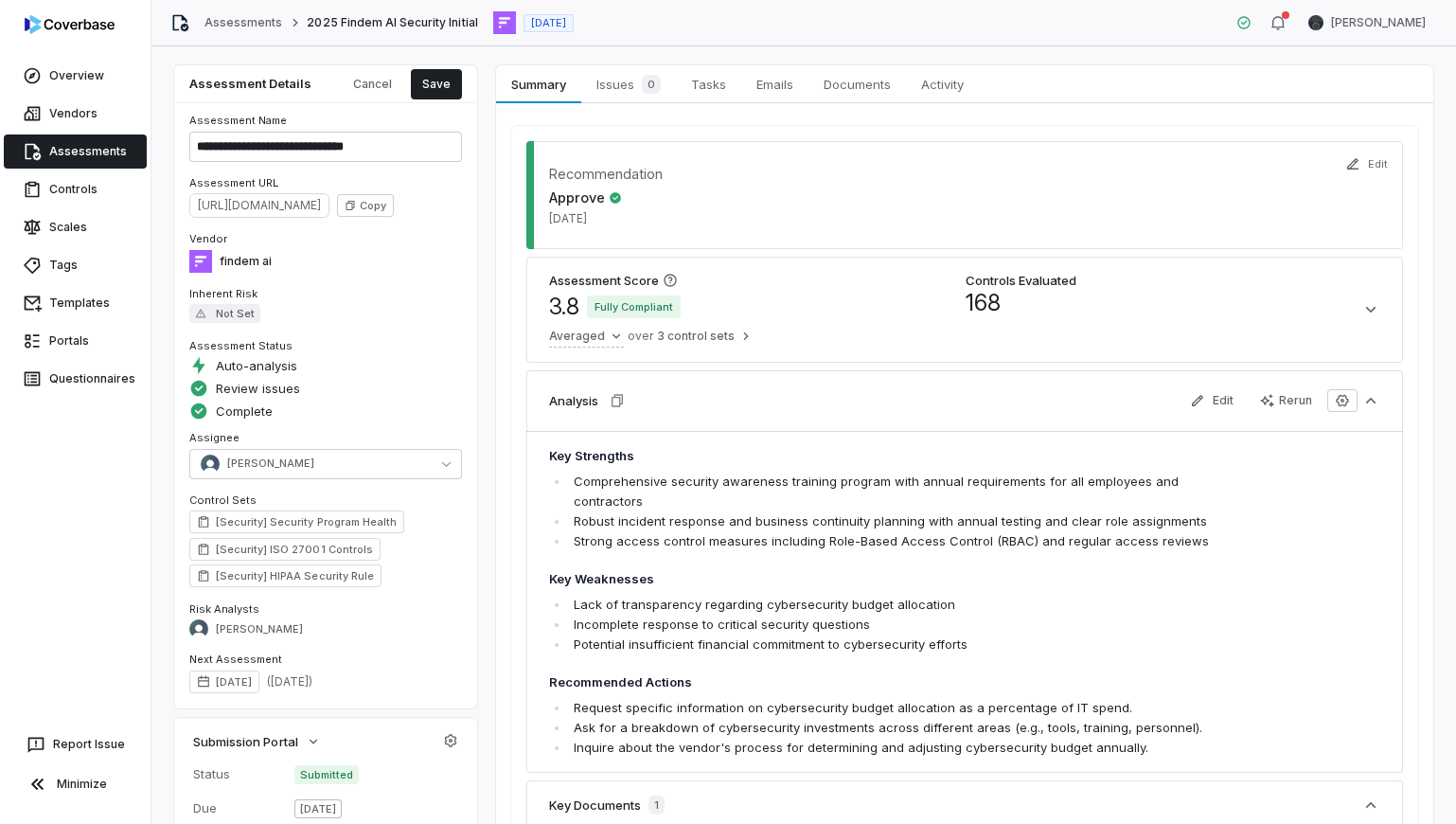 click on "Not Set" at bounding box center (224, 313) 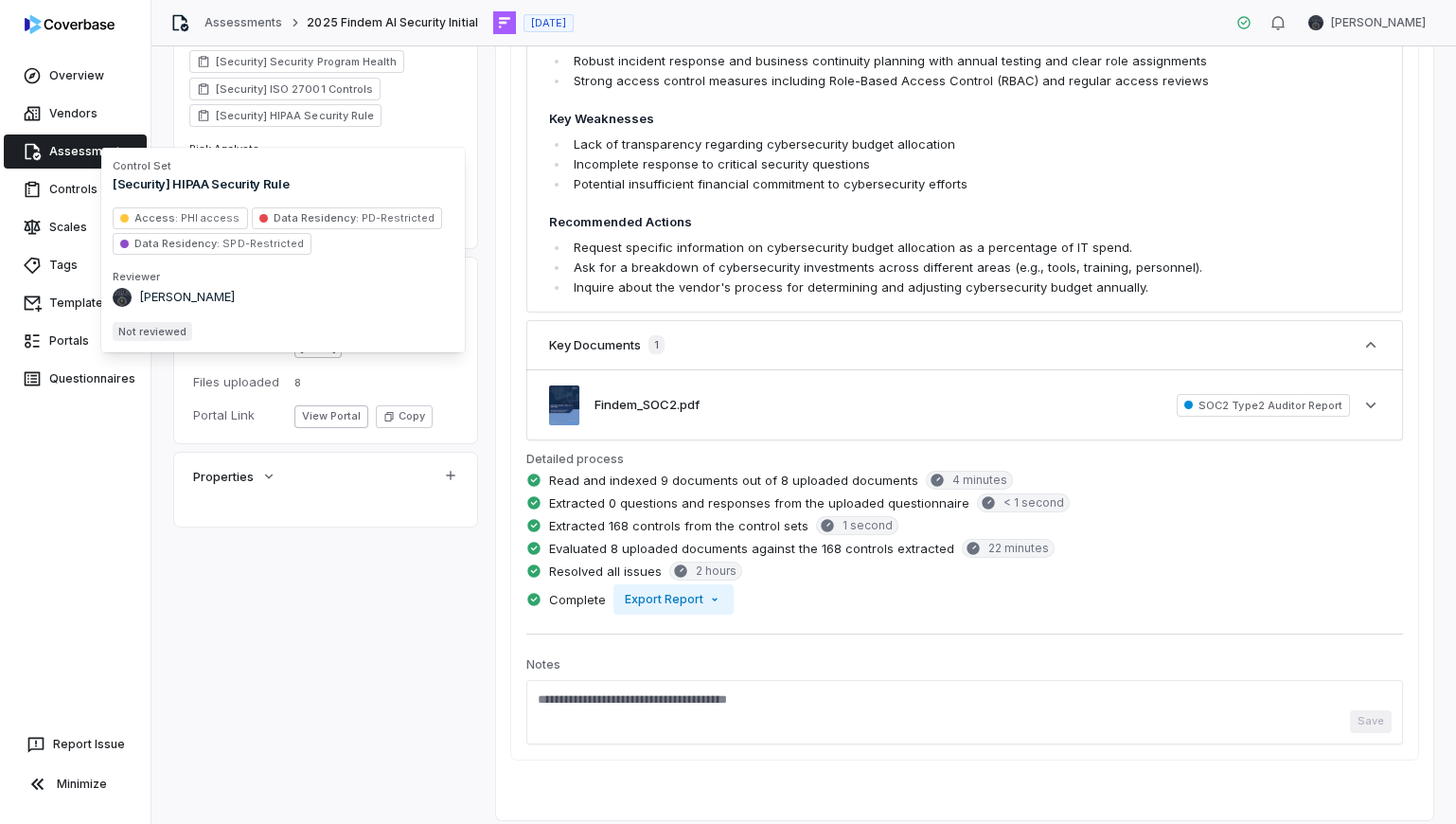 scroll, scrollTop: 465, scrollLeft: 0, axis: vertical 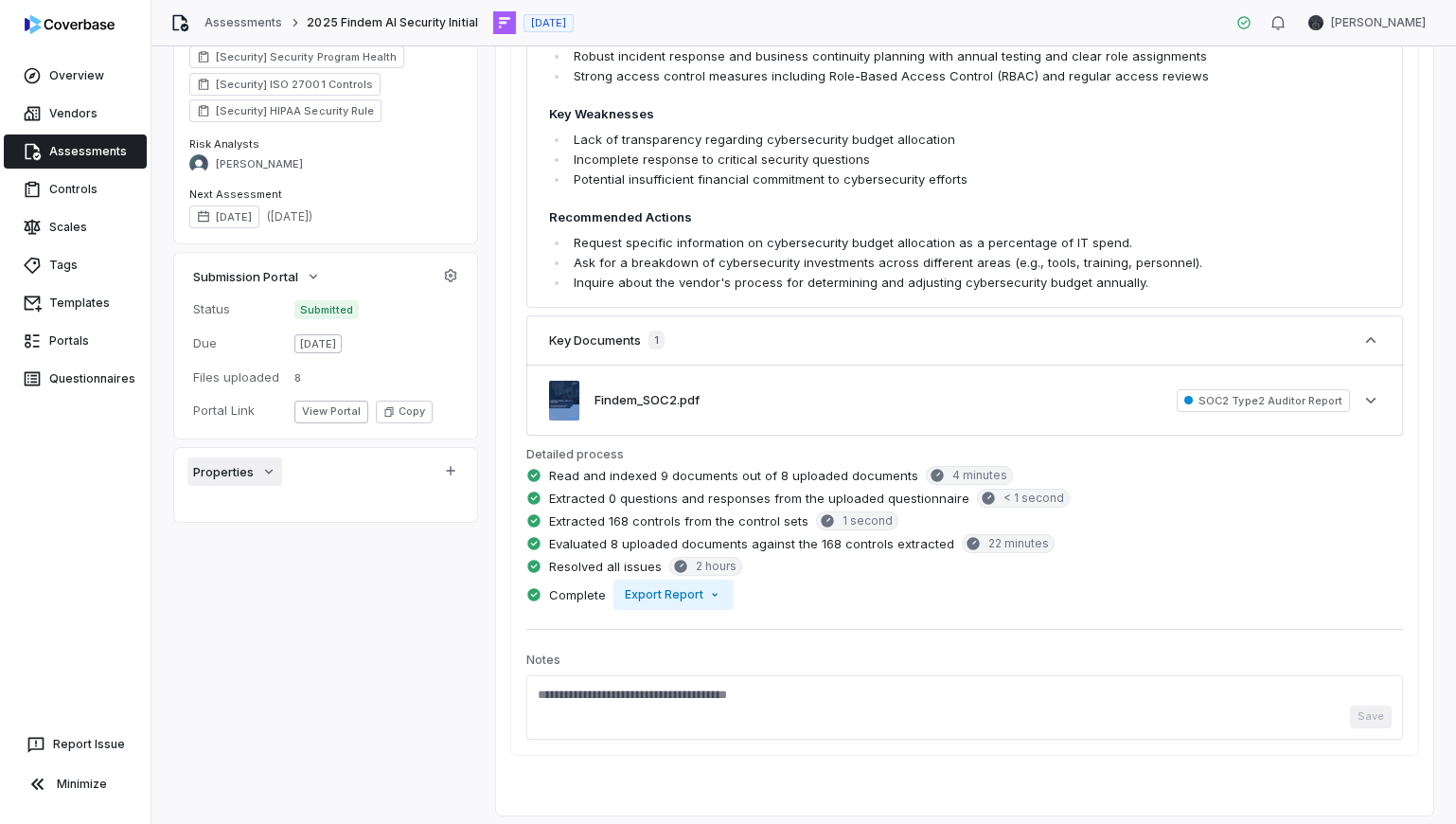 click 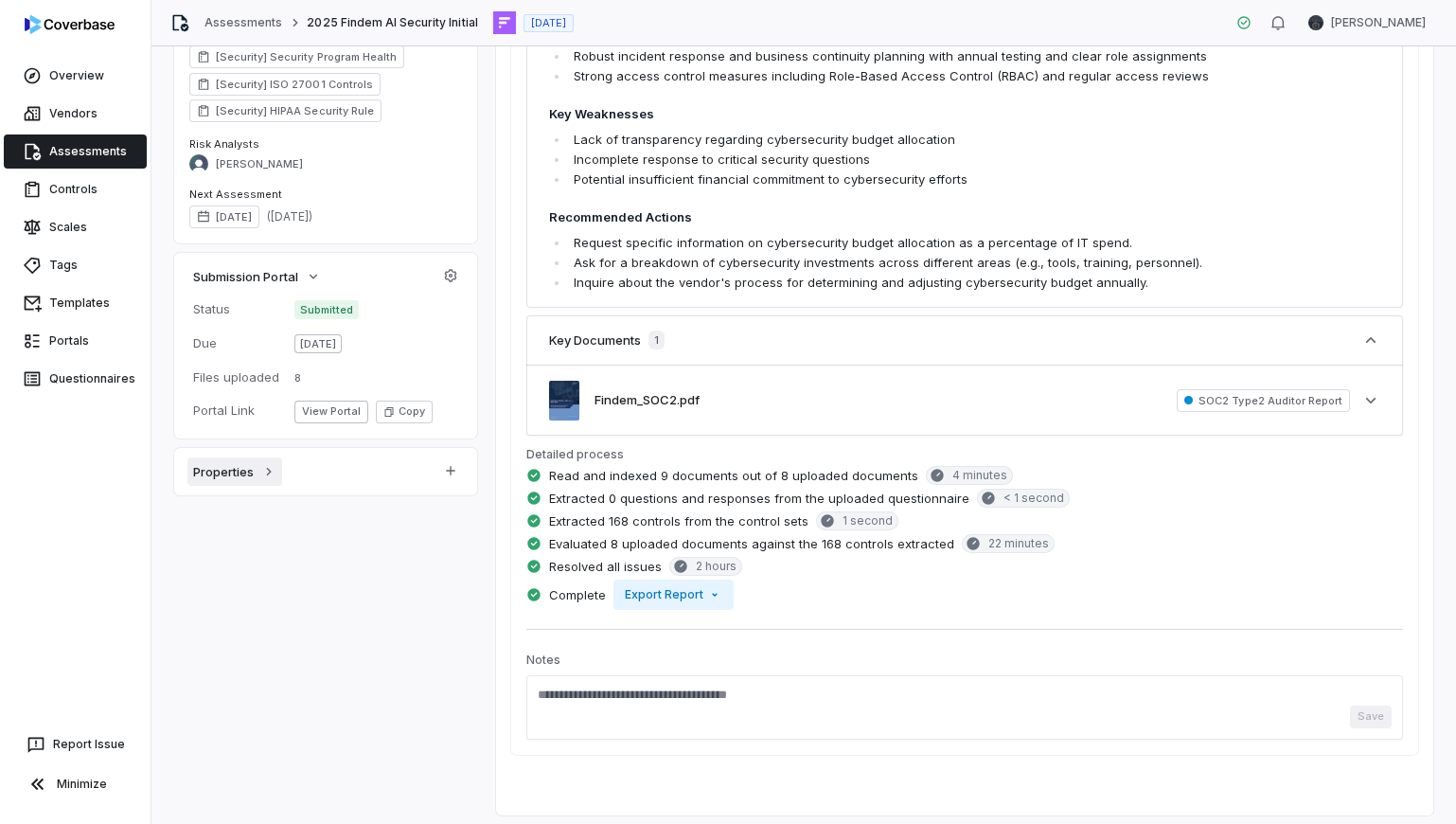 click 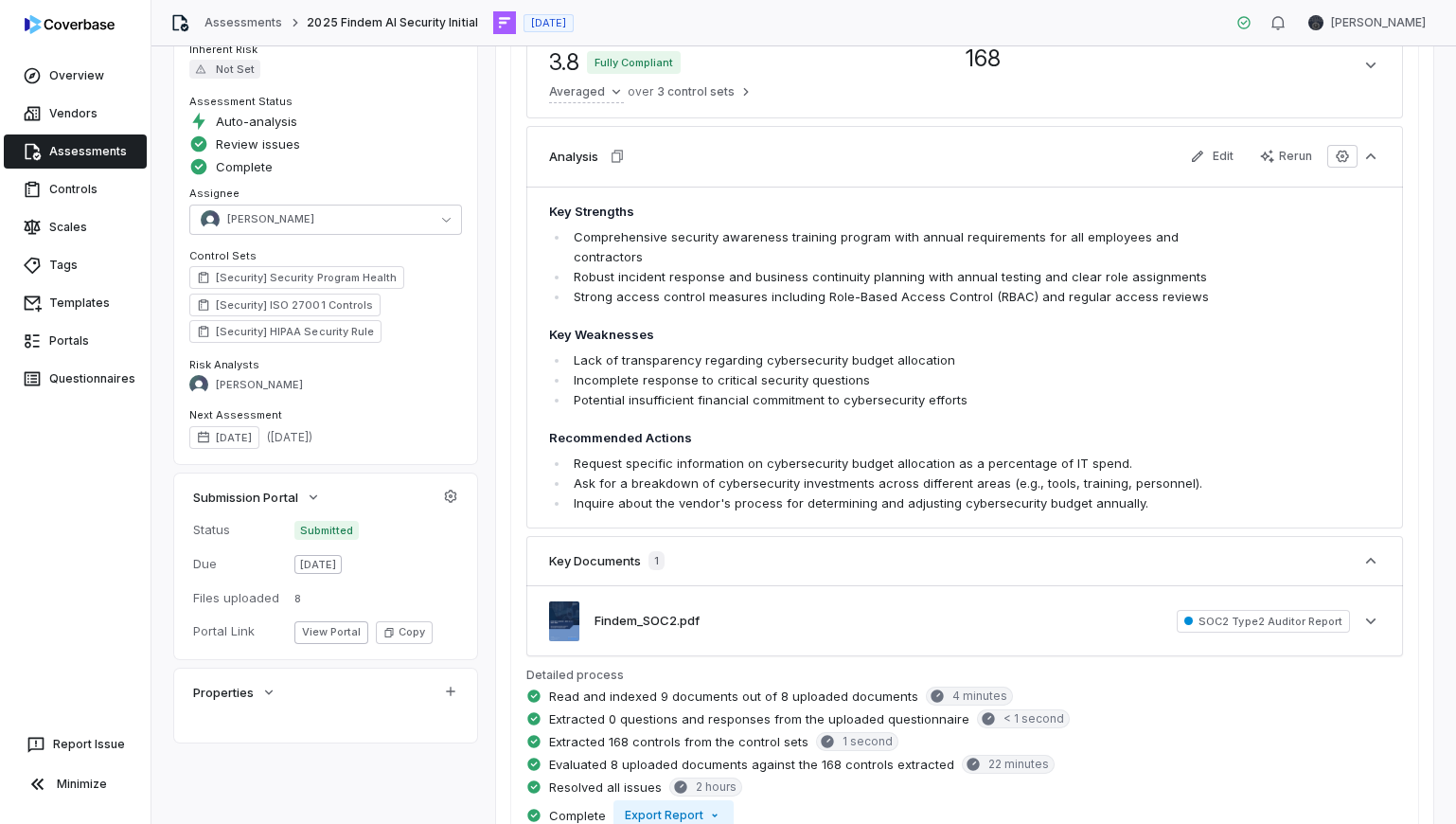 scroll, scrollTop: 258, scrollLeft: 0, axis: vertical 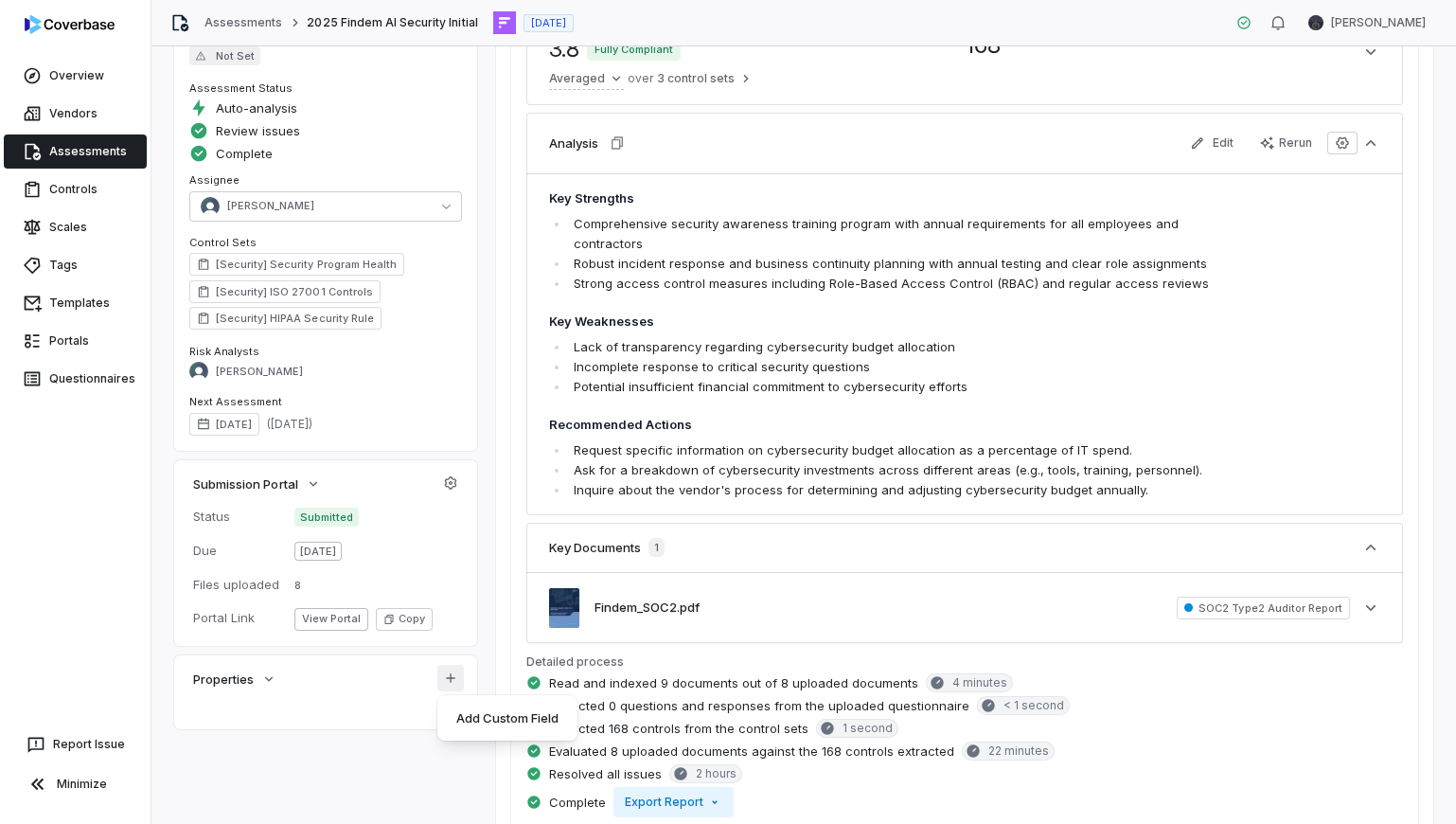 click on "**********" at bounding box center [728, 412] 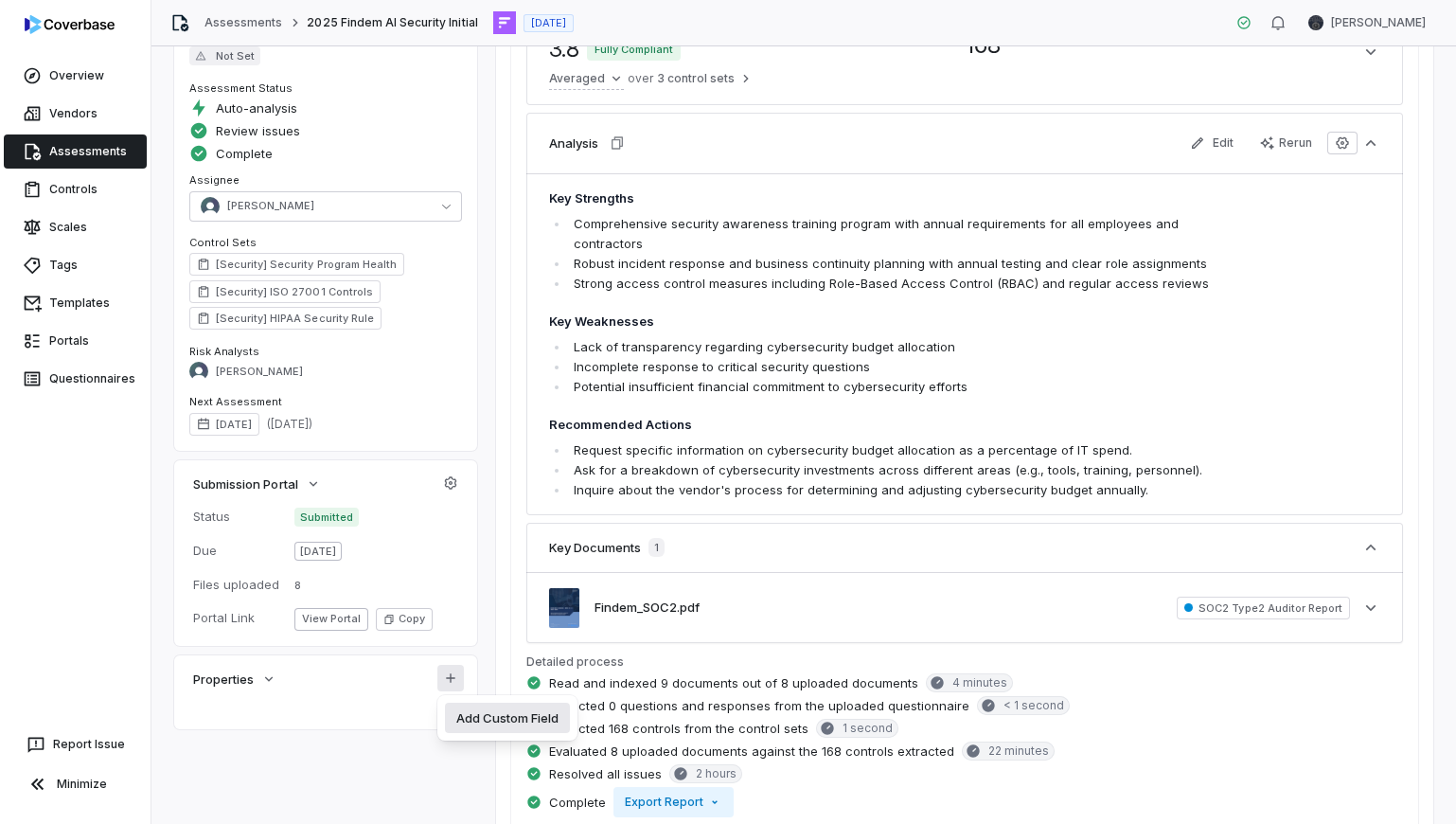 click on "Add Custom Field" at bounding box center (507, 718) 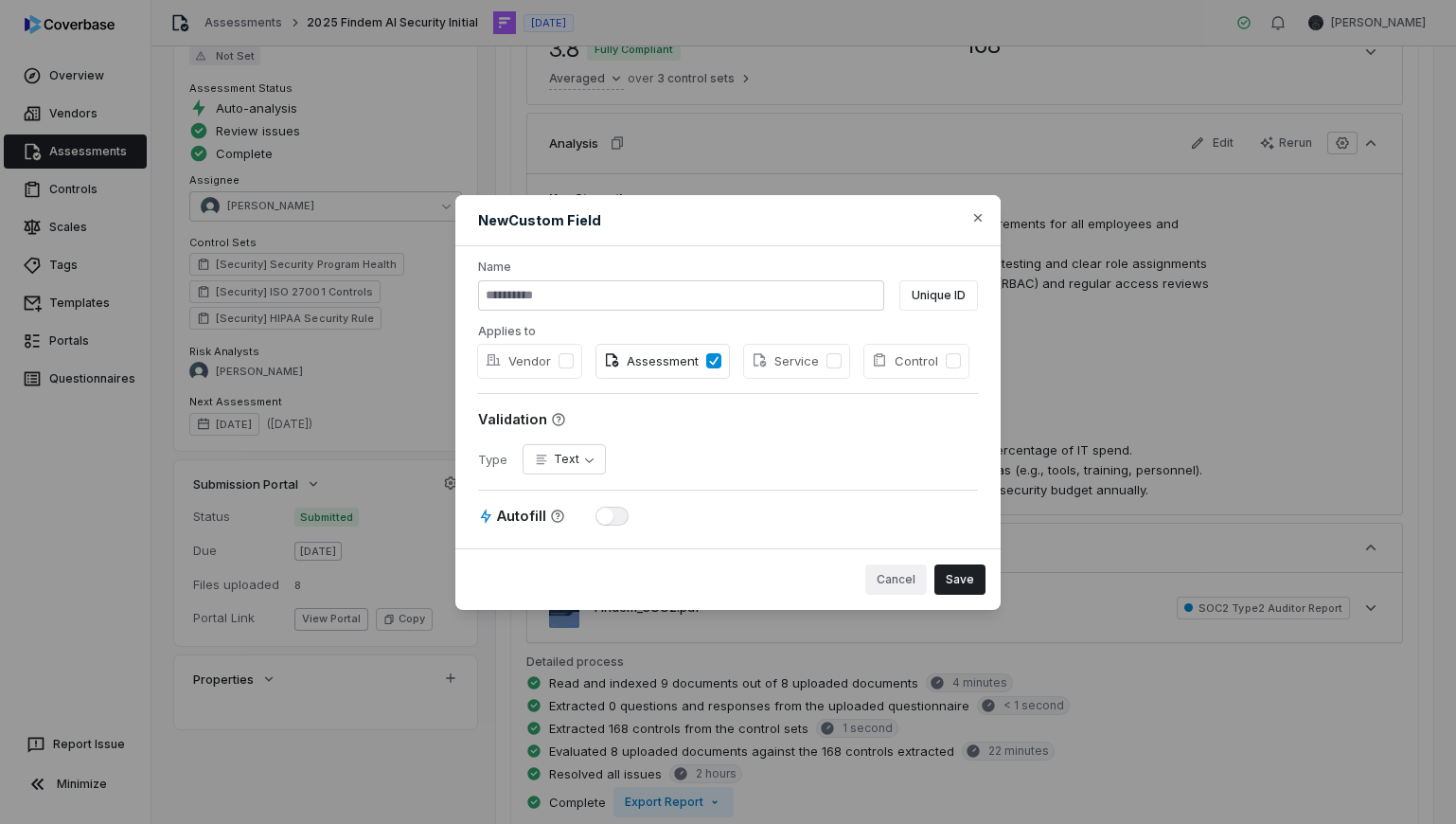 click on "Cancel" at bounding box center (896, 580) 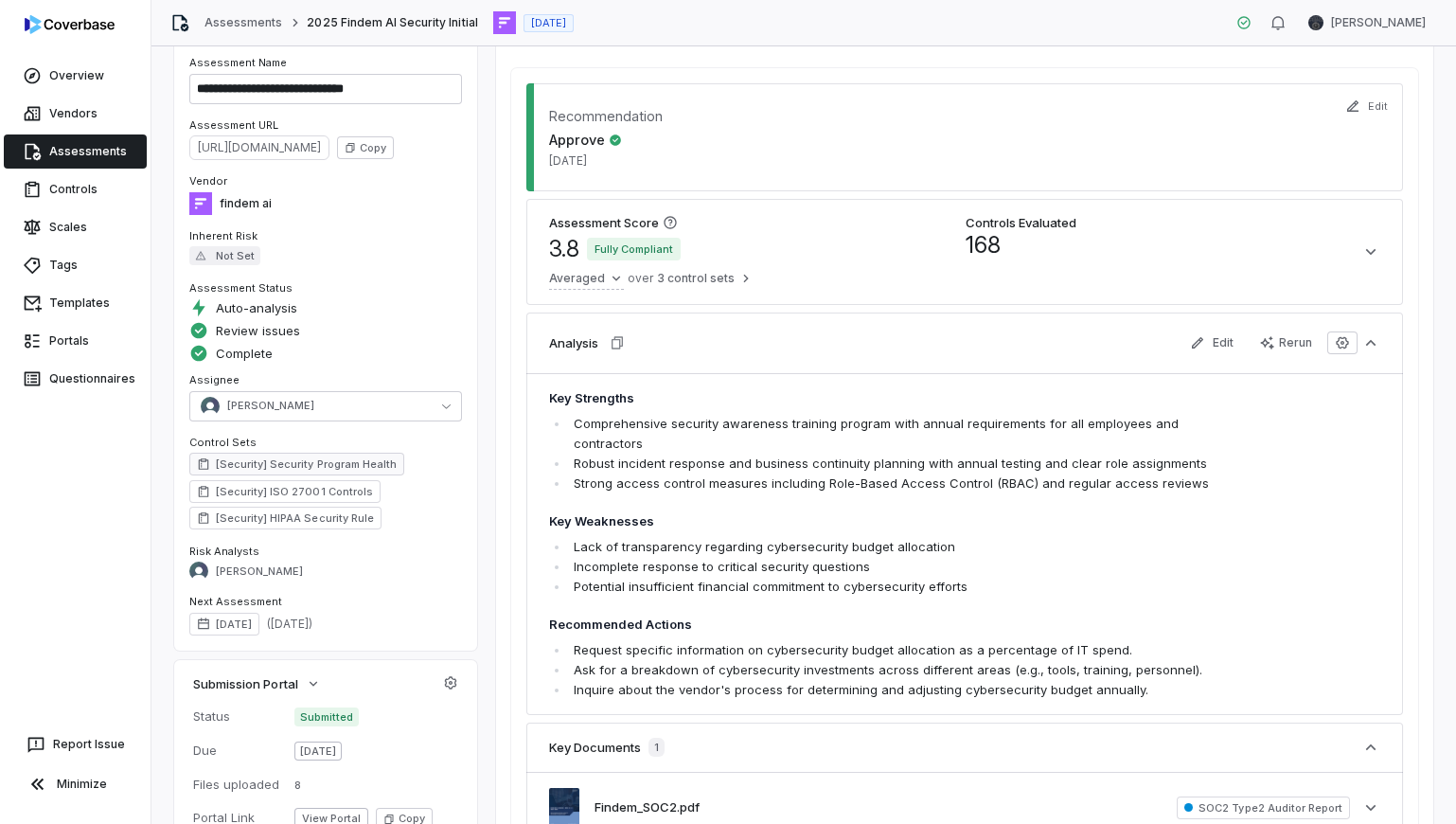 scroll, scrollTop: 0, scrollLeft: 0, axis: both 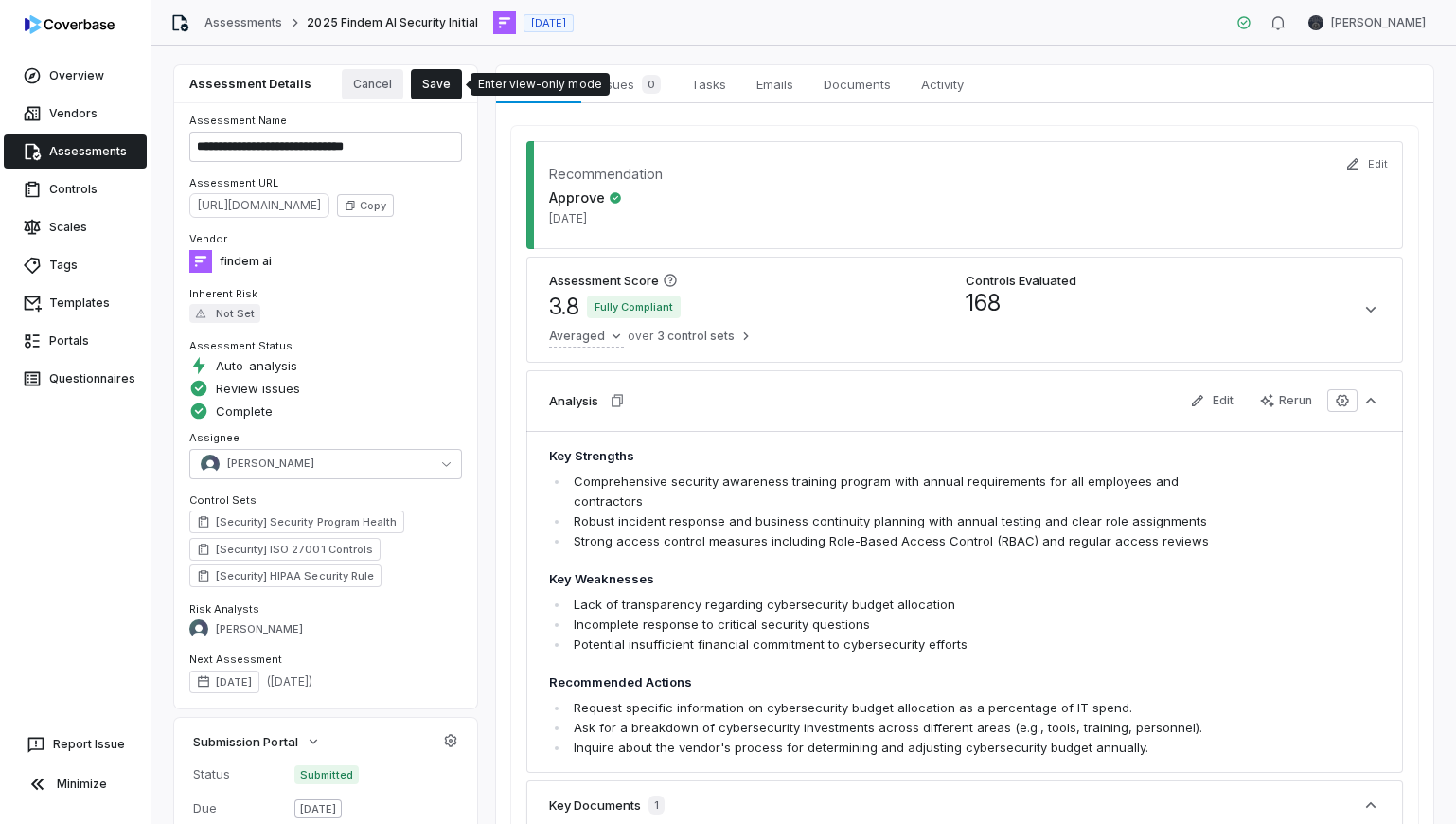 click on "Cancel" at bounding box center (372, 84) 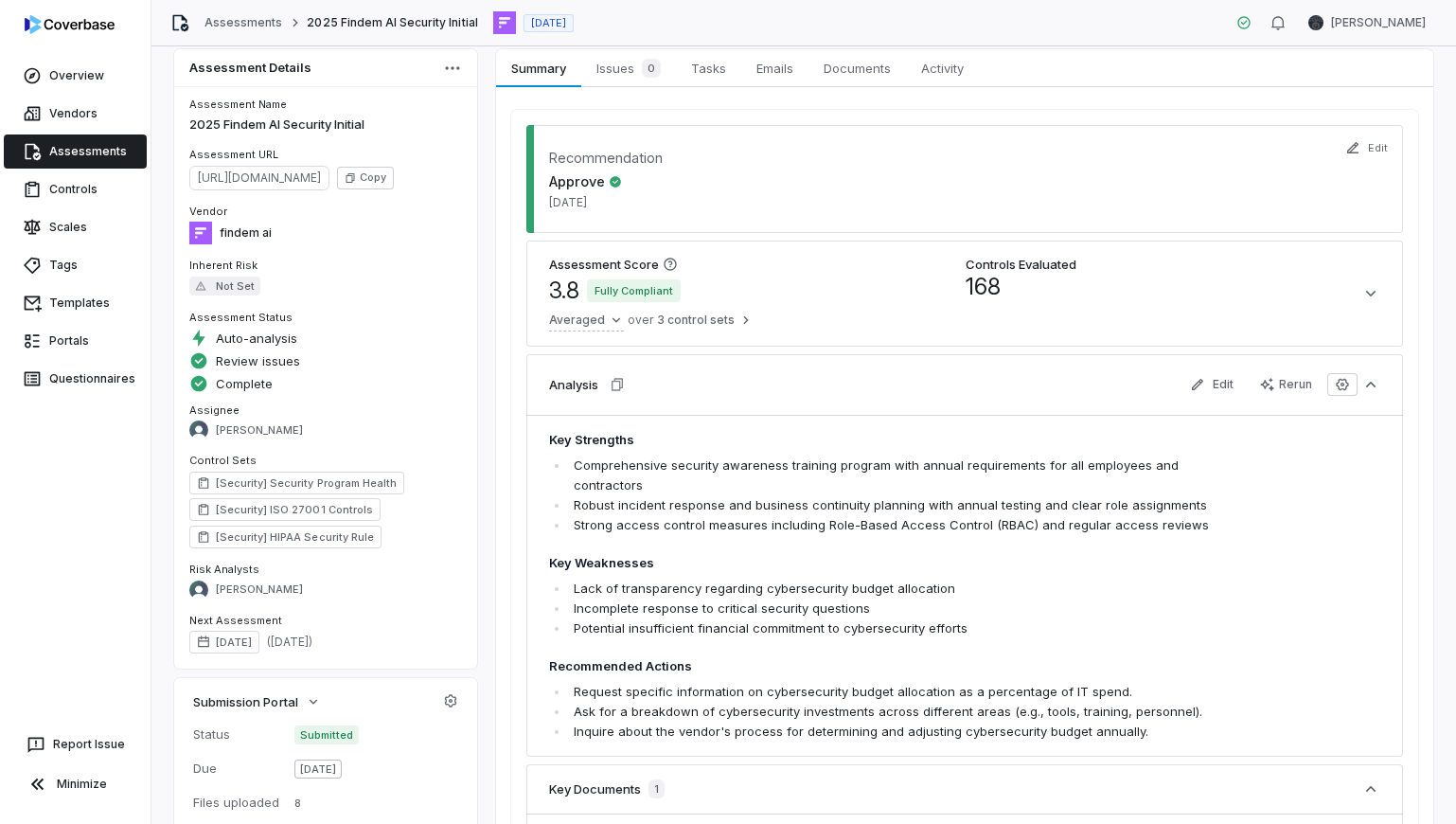 scroll, scrollTop: 0, scrollLeft: 0, axis: both 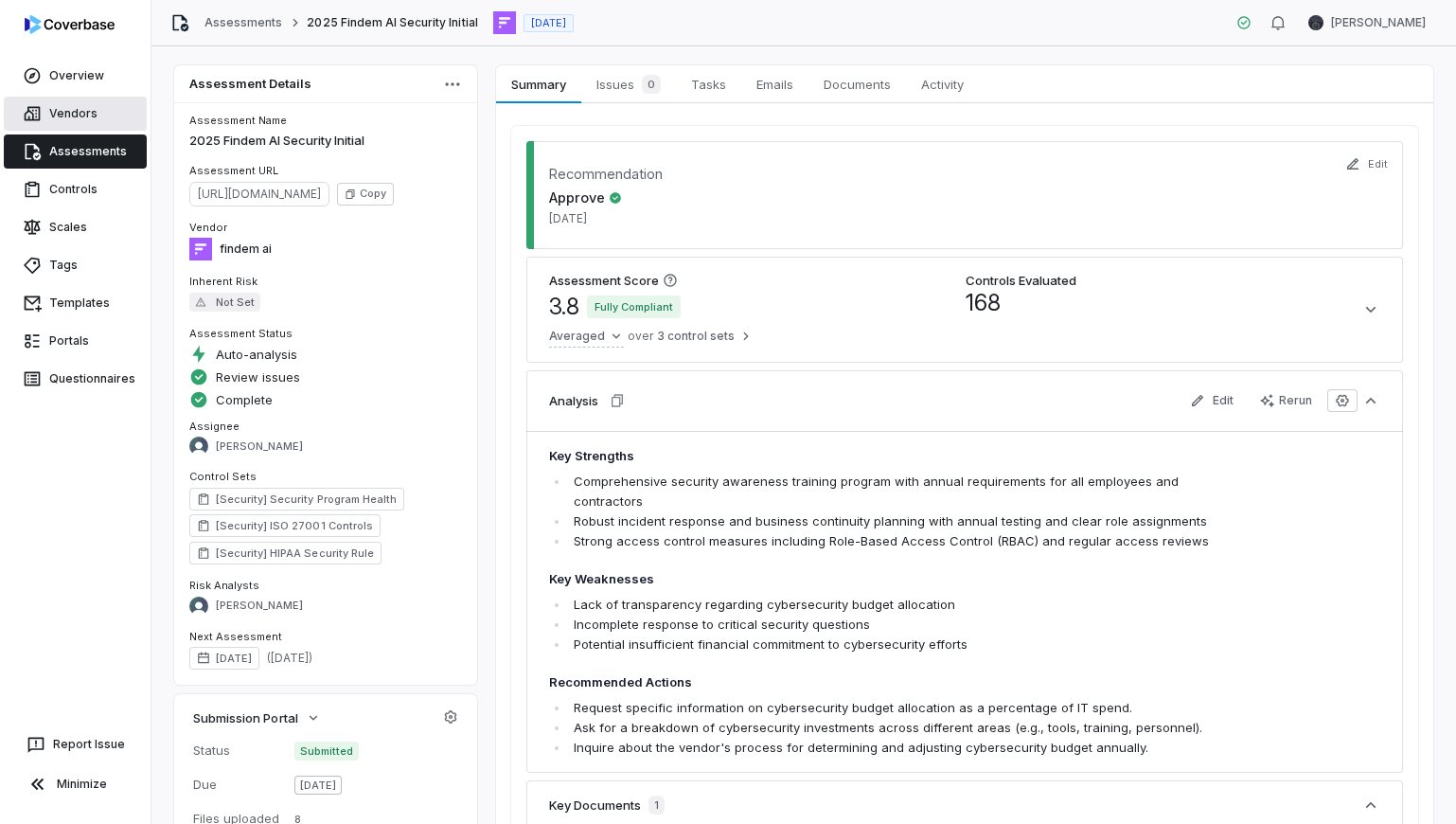 click on "Vendors" at bounding box center [75, 114] 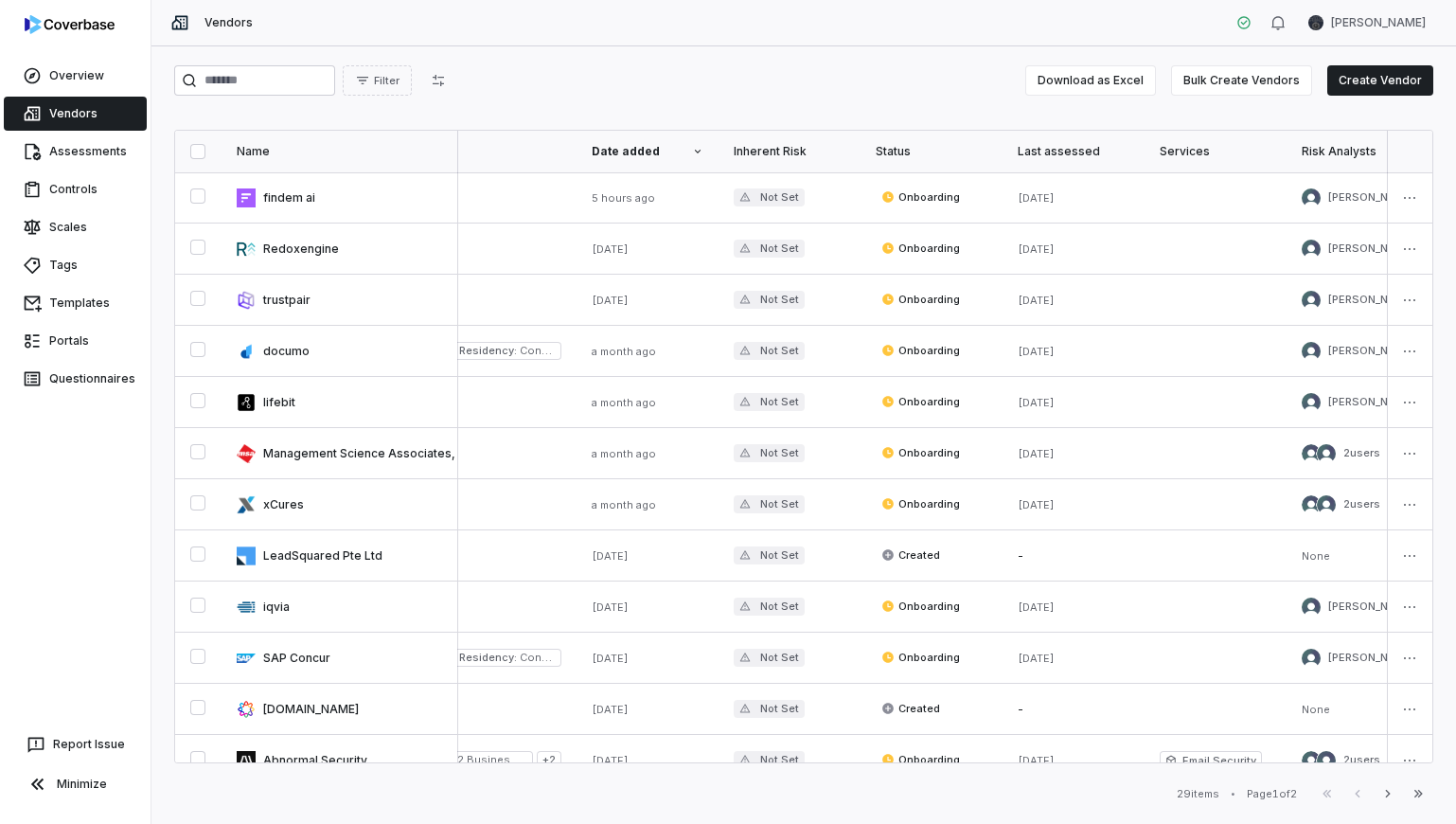 scroll, scrollTop: 0, scrollLeft: 633, axis: horizontal 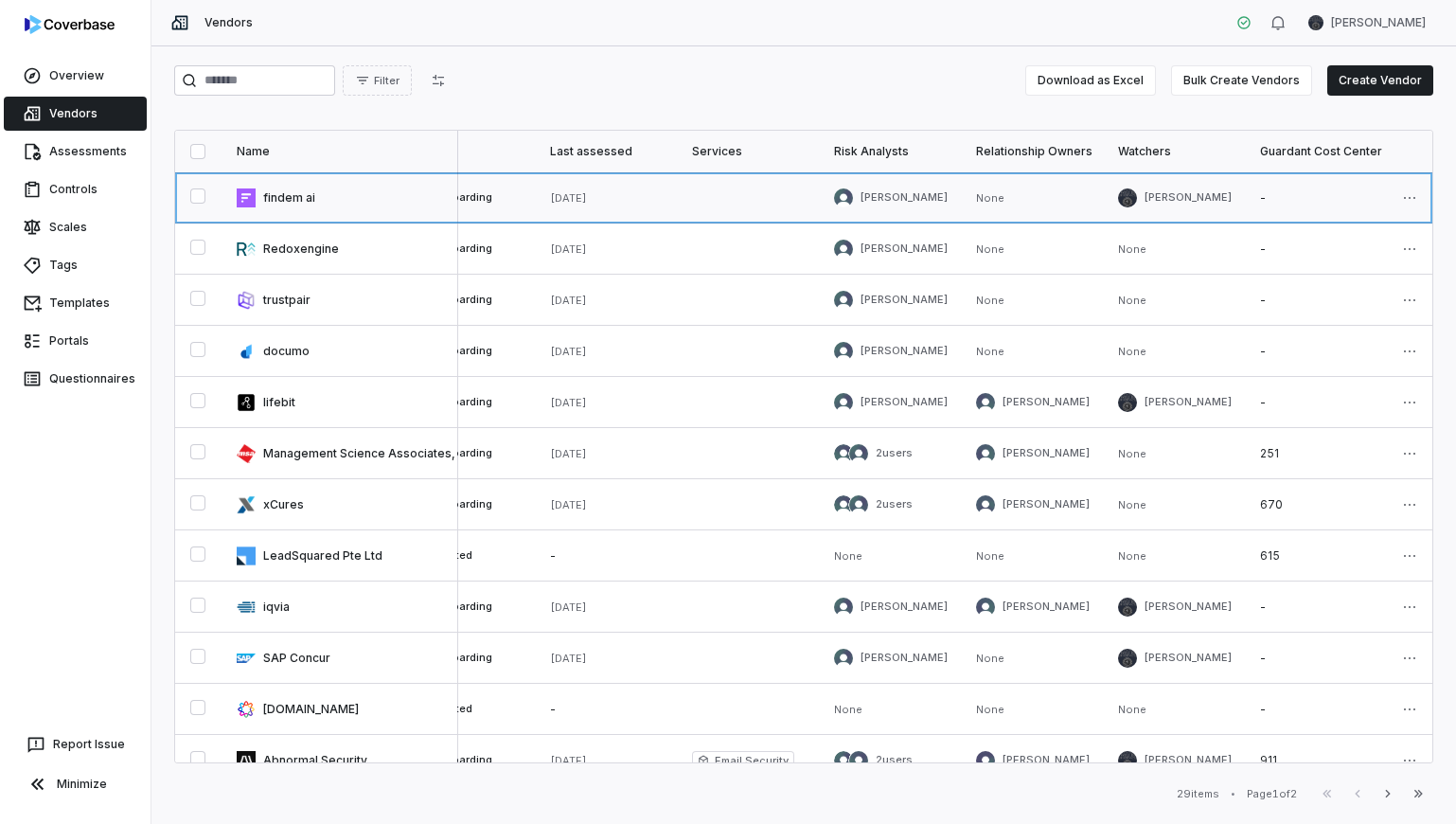 click at bounding box center [340, 197] 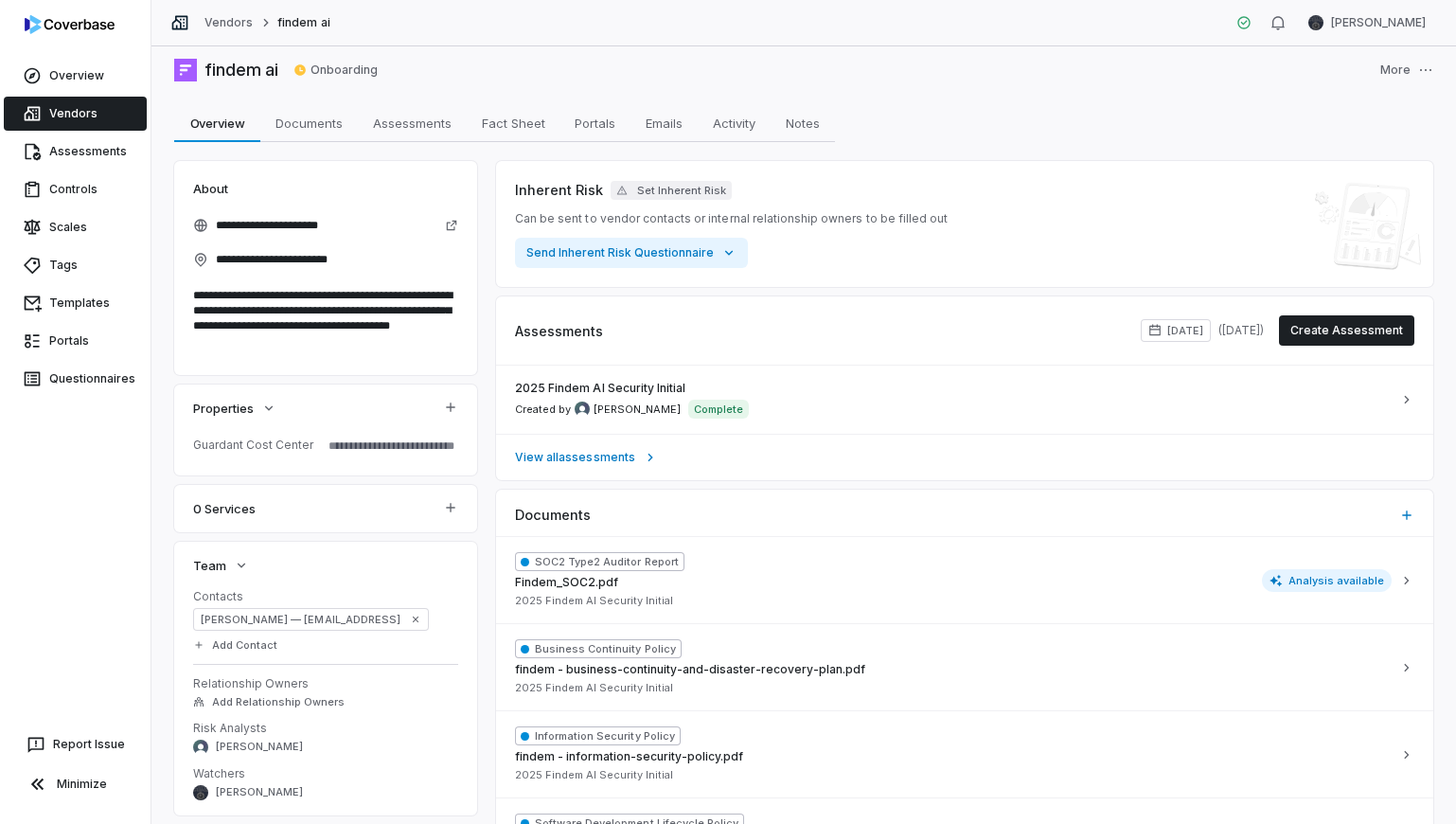 scroll, scrollTop: 0, scrollLeft: 0, axis: both 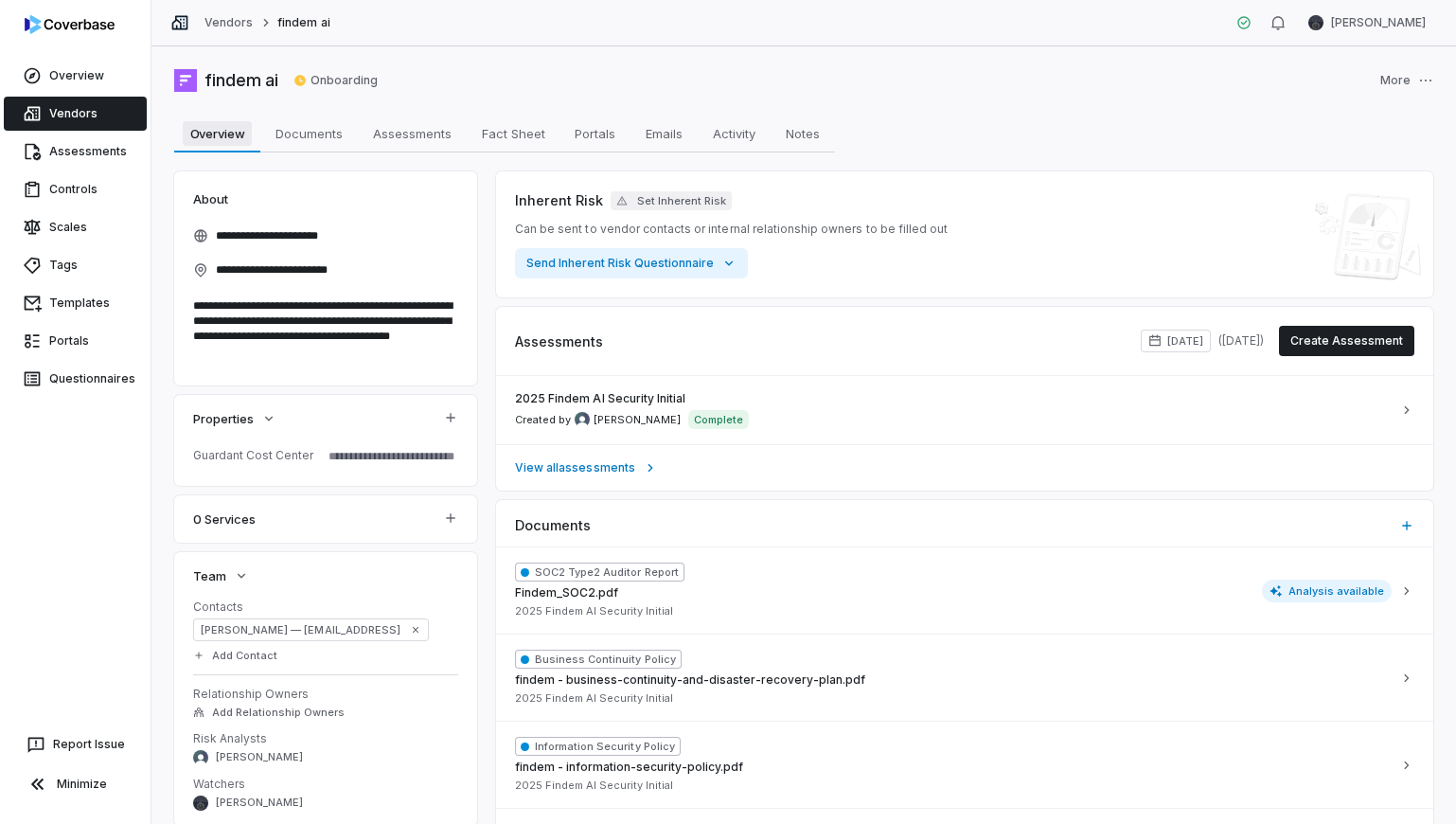click on "Overview" at bounding box center [218, 134] 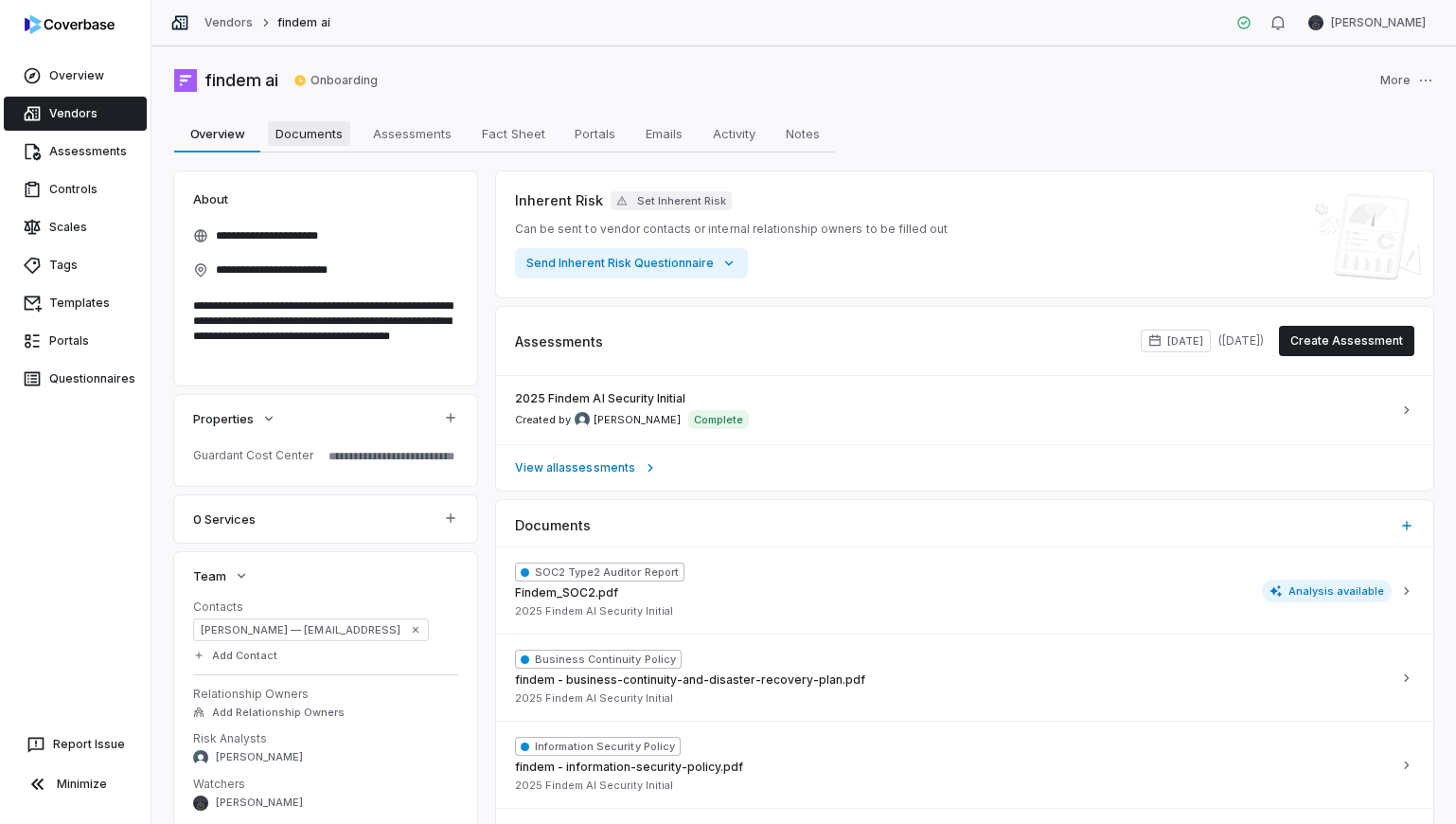 click on "Documents" at bounding box center [309, 134] 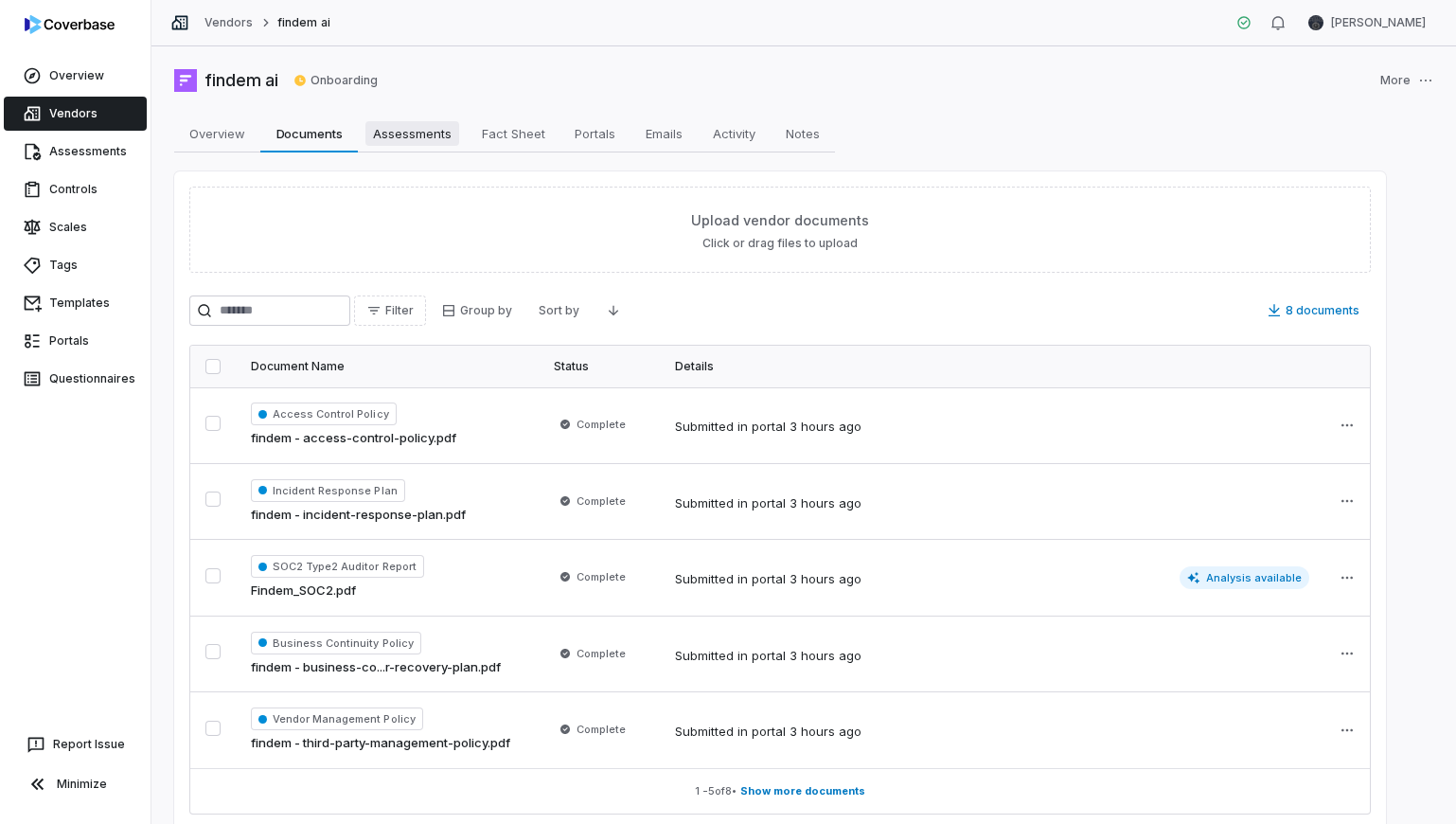 click on "Assessments" at bounding box center (412, 134) 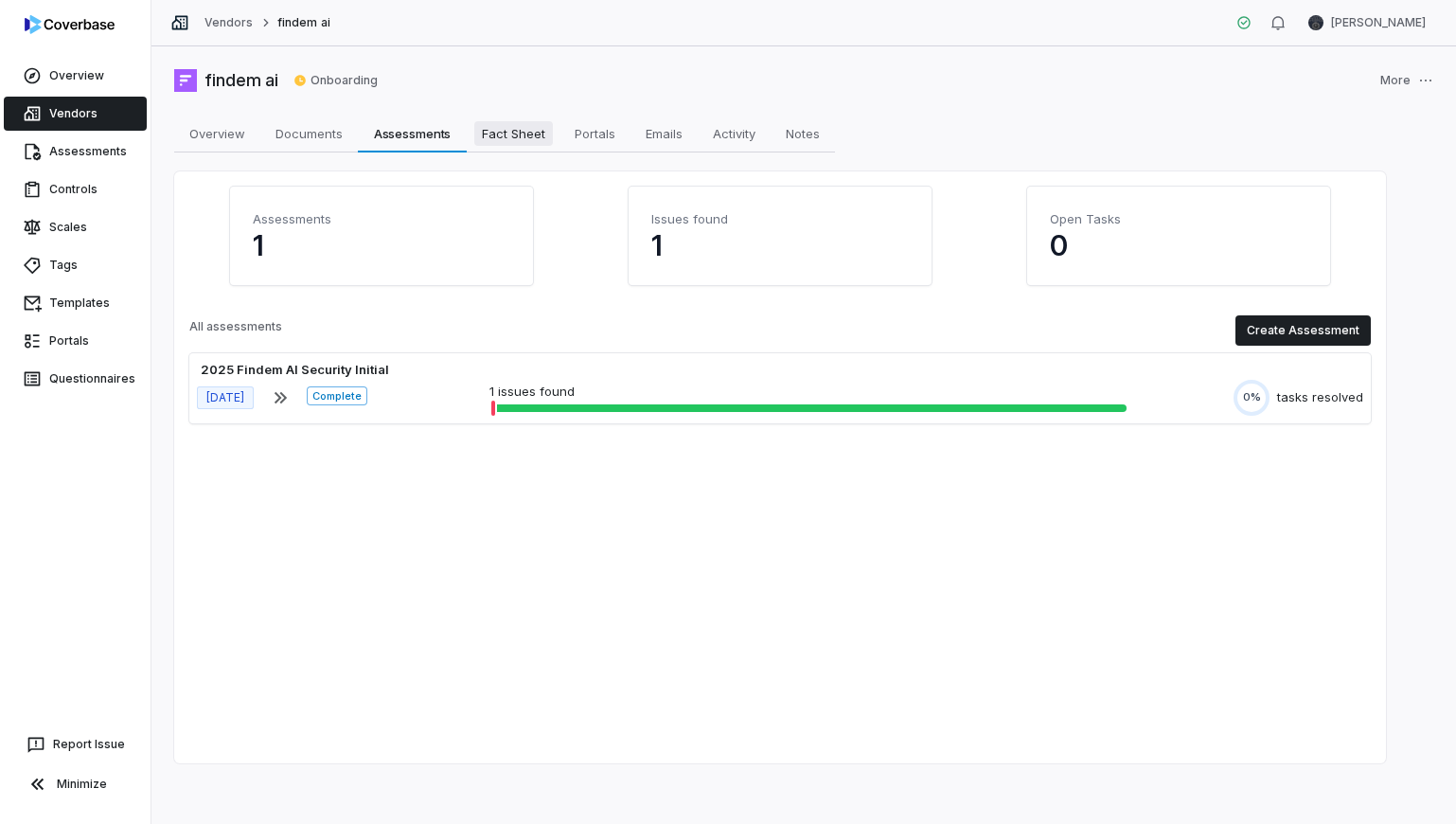 click on "Fact Sheet" at bounding box center (513, 134) 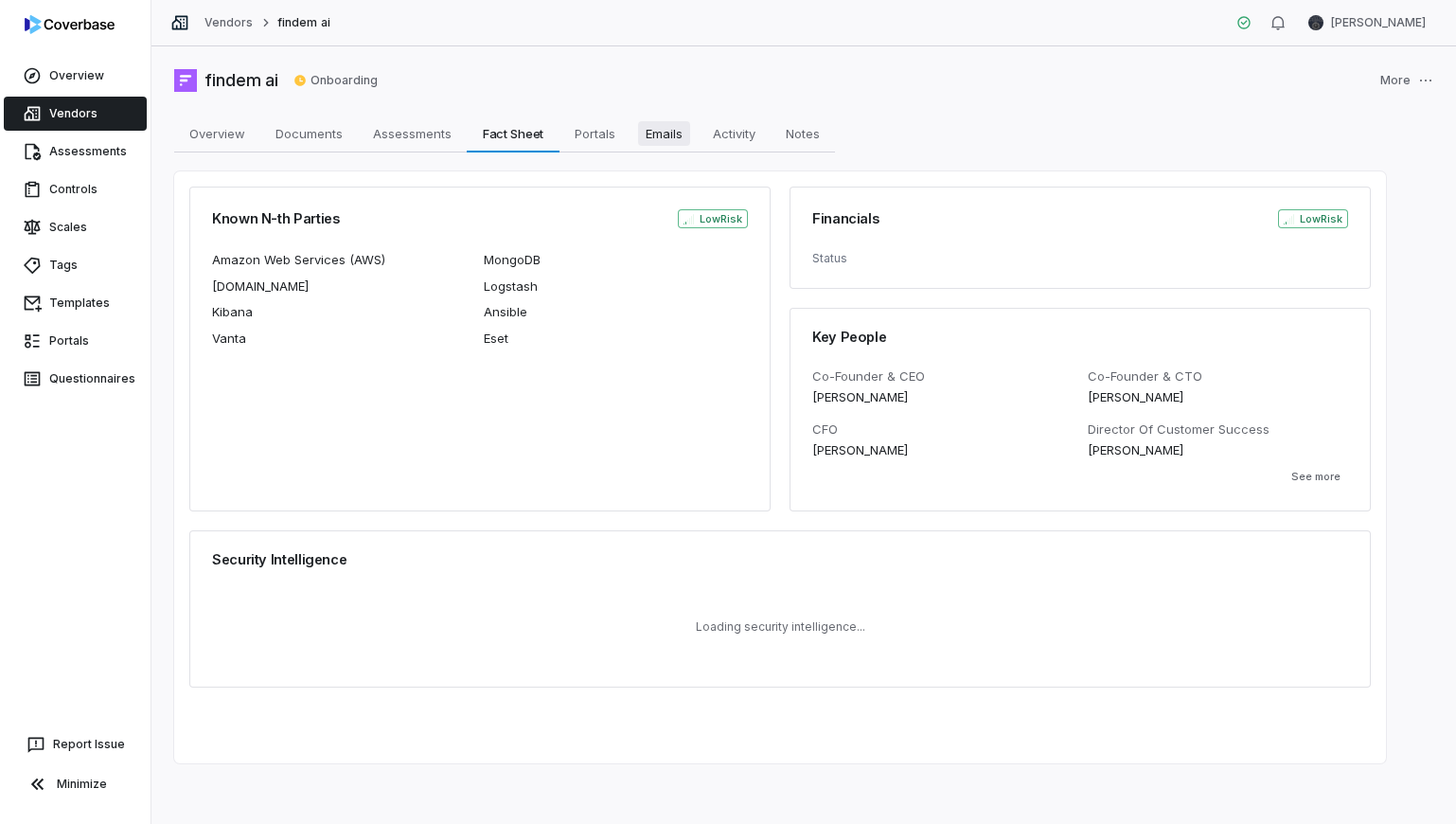 click on "Emails" at bounding box center (664, 134) 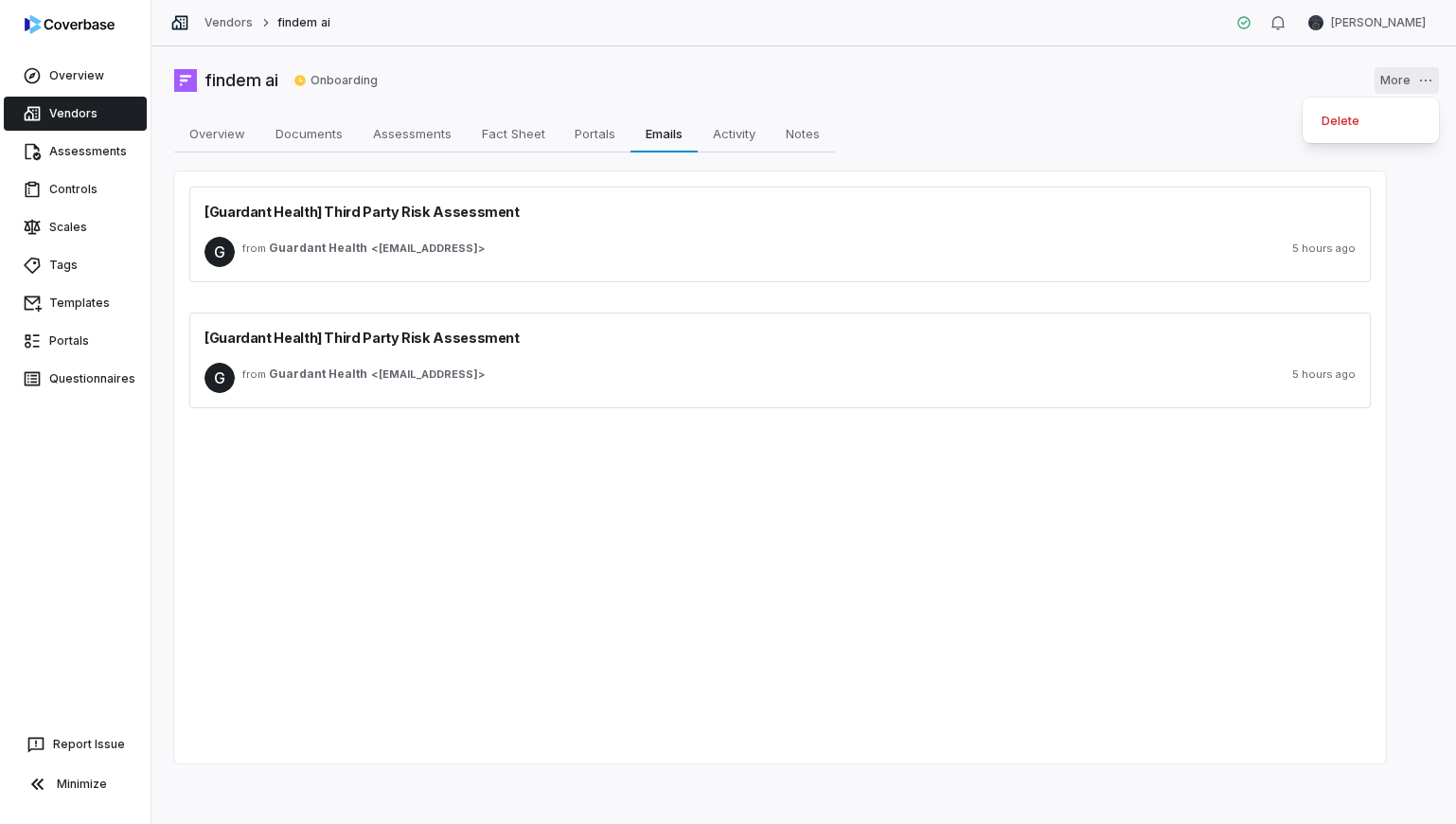click on "Overview Vendors Assessments Controls Scales Tags Templates Portals Questionnaires Report Issue Minimize Vendors findem ai Steve Mancini findem ai Onboarding More Overview Overview Documents Documents Assessments Assessments Fact Sheet Fact Sheet Portals Portals Emails Emails Activity Activity Notes Notes [Guardant Health] Third Party Risk Assessment G from Guardant Health   < mailer@coverbase.ai > 5 hours ago [Guardant Health] Third Party Risk Assessment  G from Guardant Health   < mailer@coverbase.ai > 5 hours ago
* Delete" at bounding box center [728, 412] 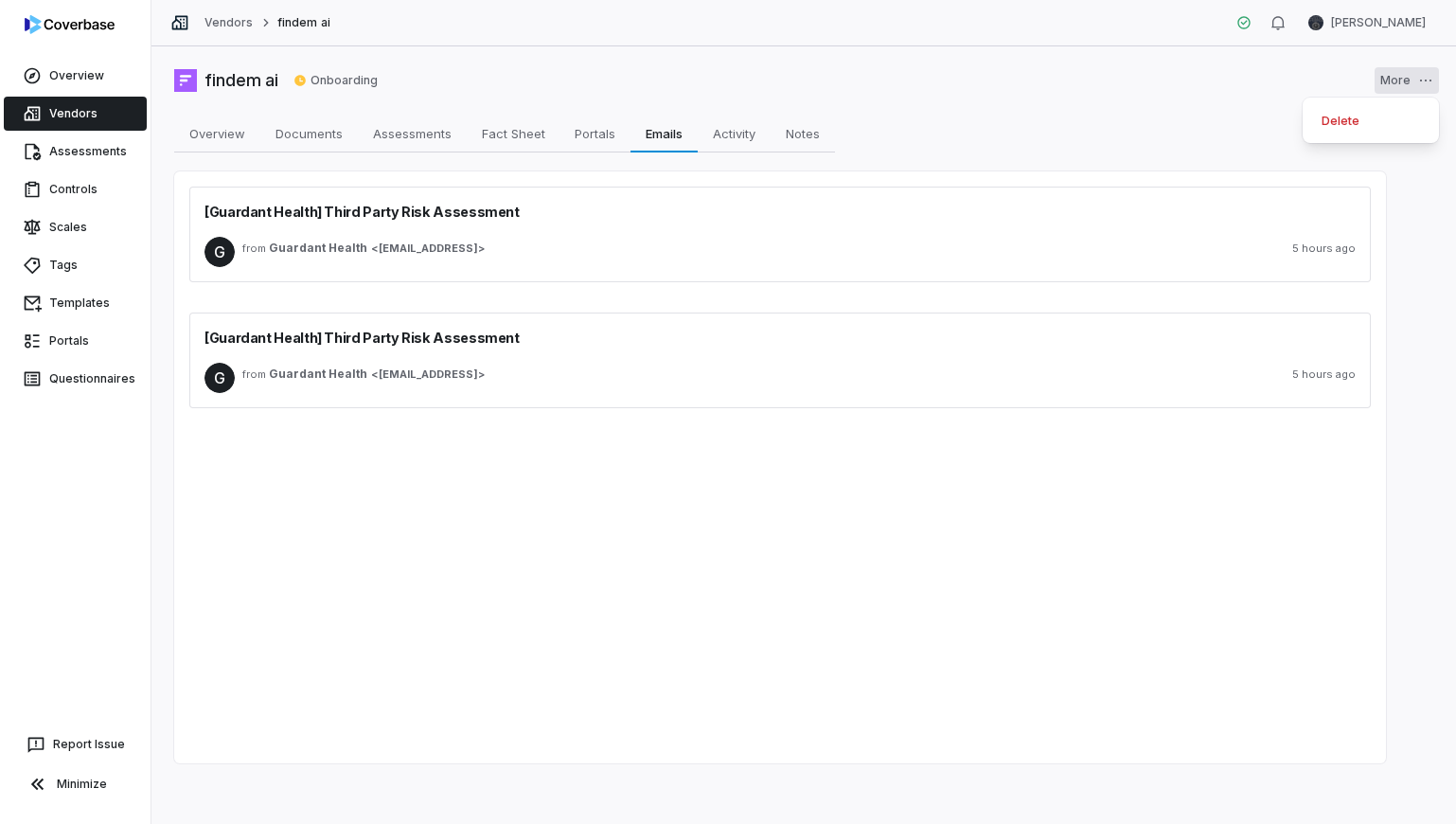click on "Overview Vendors Assessments Controls Scales Tags Templates Portals Questionnaires Report Issue Minimize Vendors findem ai Steve Mancini findem ai Onboarding More Overview Overview Documents Documents Assessments Assessments Fact Sheet Fact Sheet Portals Portals Emails Emails Activity Activity Notes Notes [Guardant Health] Third Party Risk Assessment G from Guardant Health   < mailer@coverbase.ai > 5 hours ago [Guardant Health] Third Party Risk Assessment  G from Guardant Health   < mailer@coverbase.ai > 5 hours ago
* Delete" at bounding box center (728, 412) 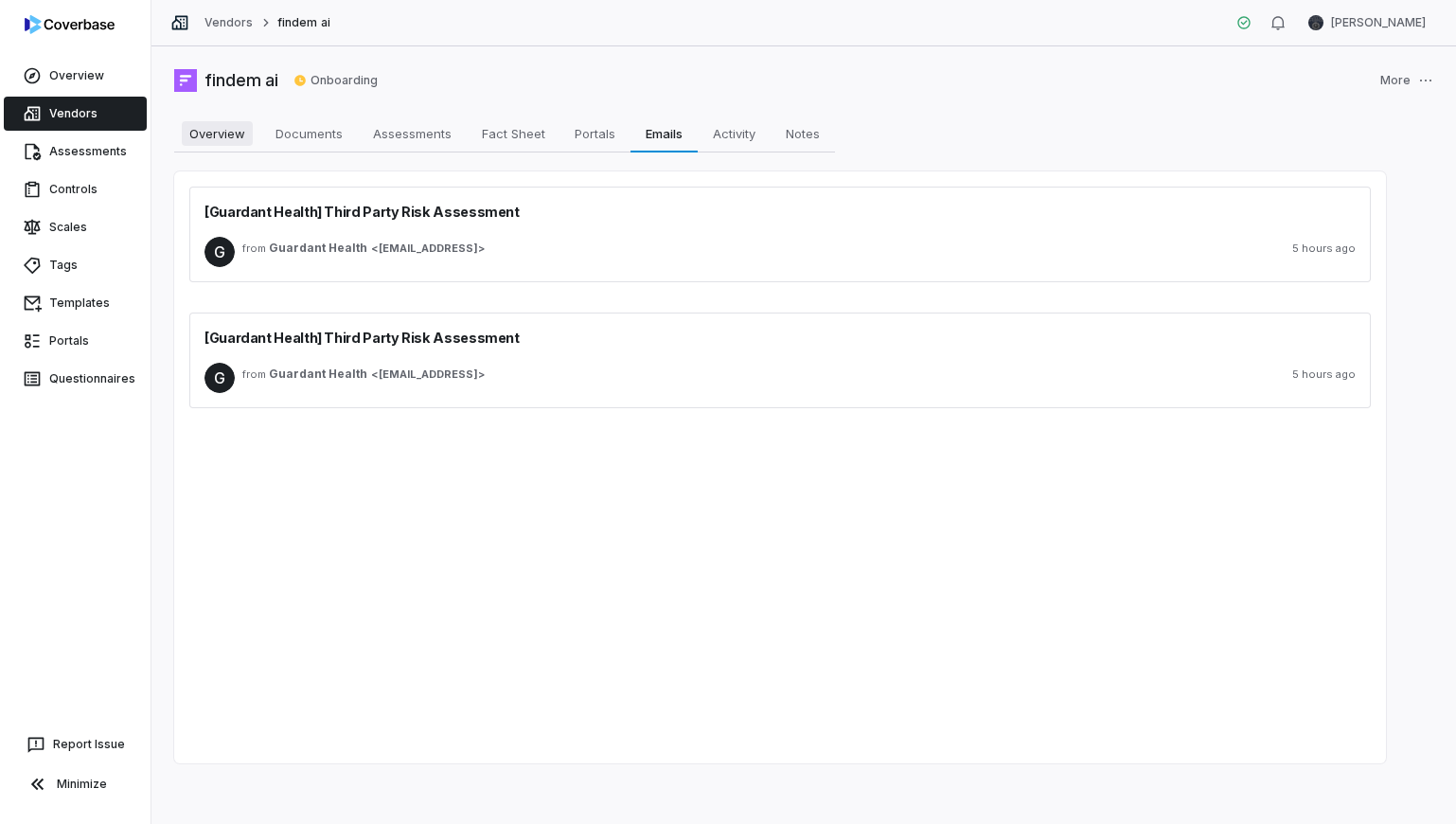 click on "Overview" at bounding box center [217, 134] 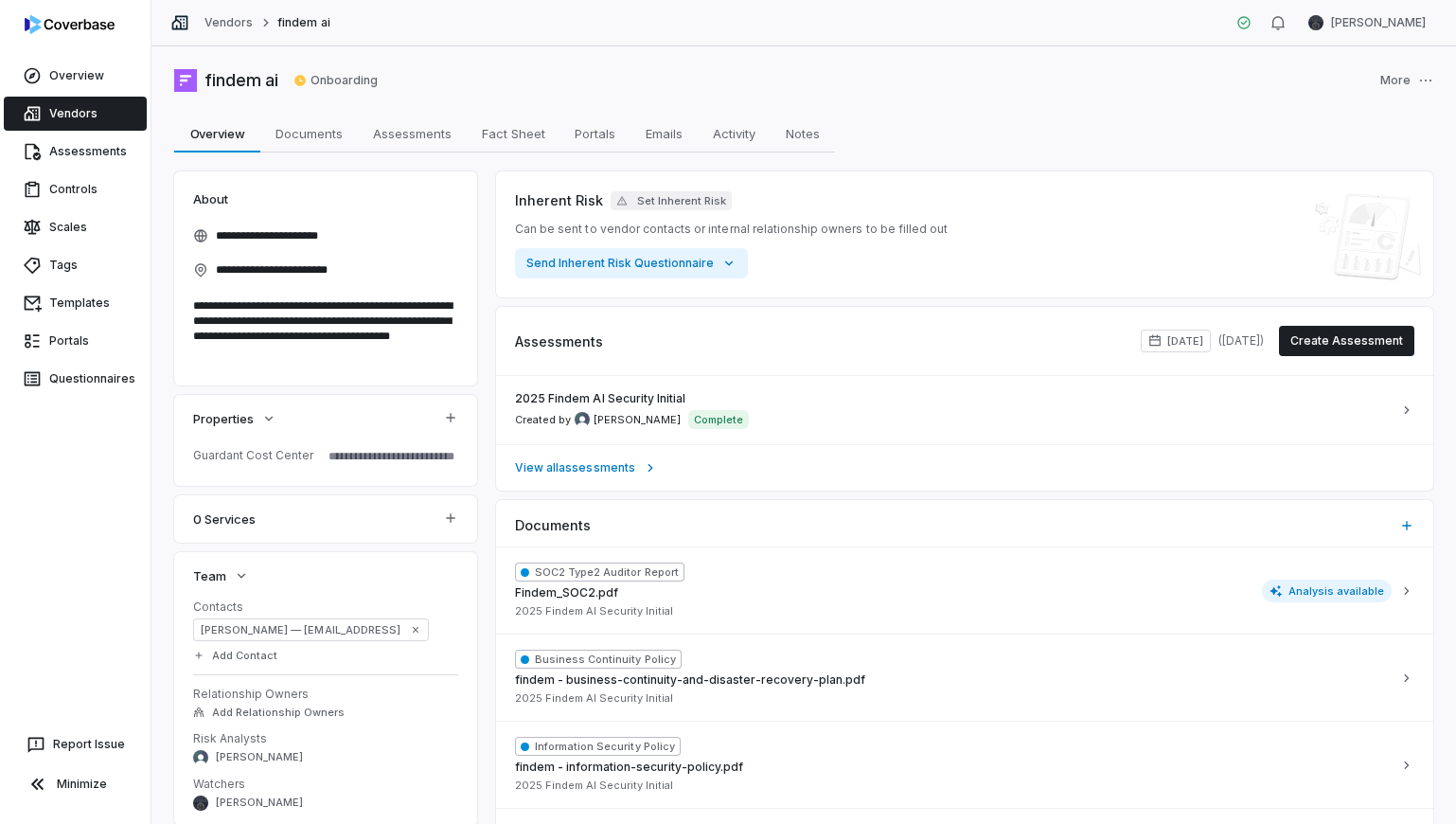 click at bounding box center (393, 457) 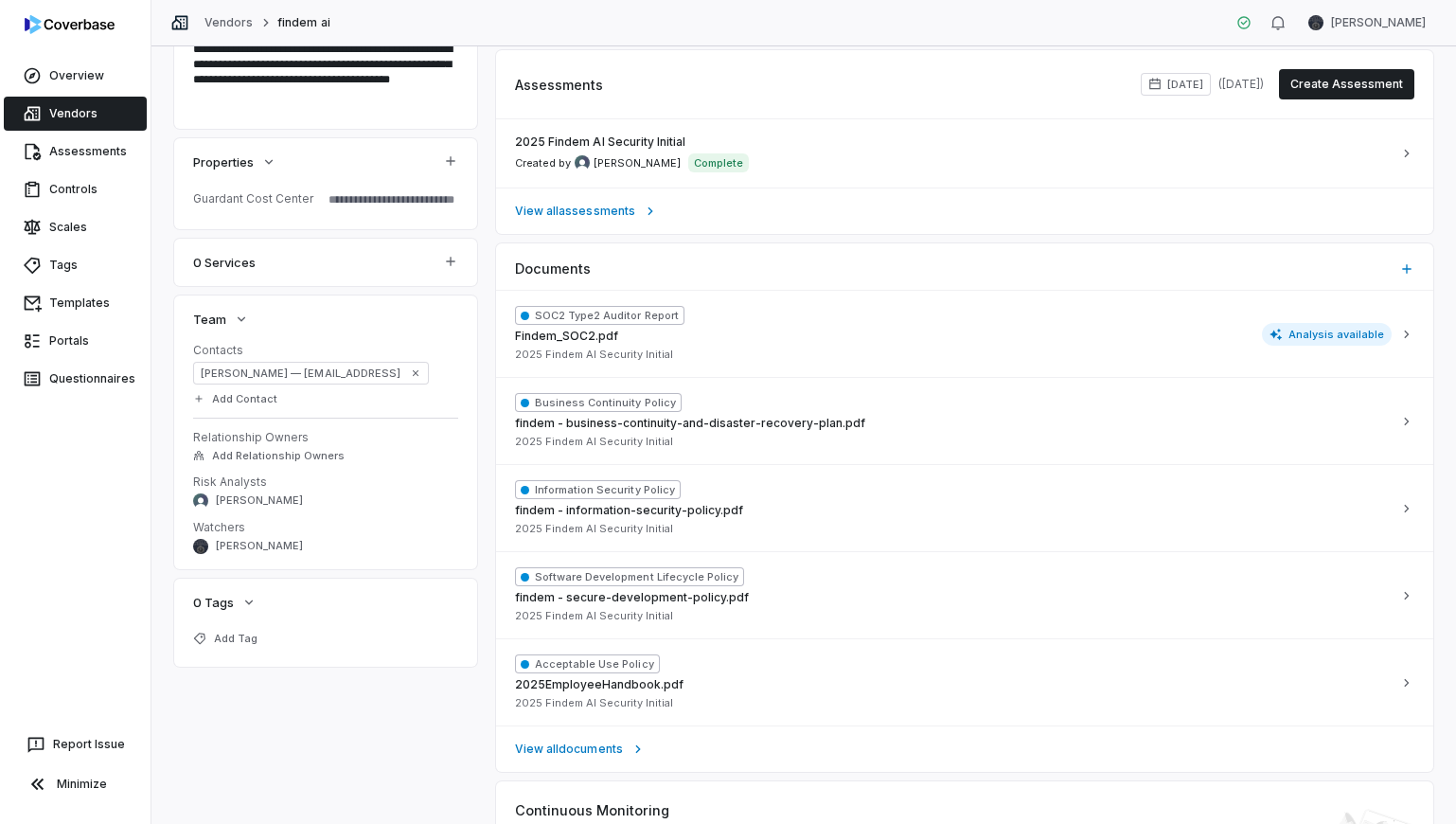 scroll, scrollTop: 259, scrollLeft: 0, axis: vertical 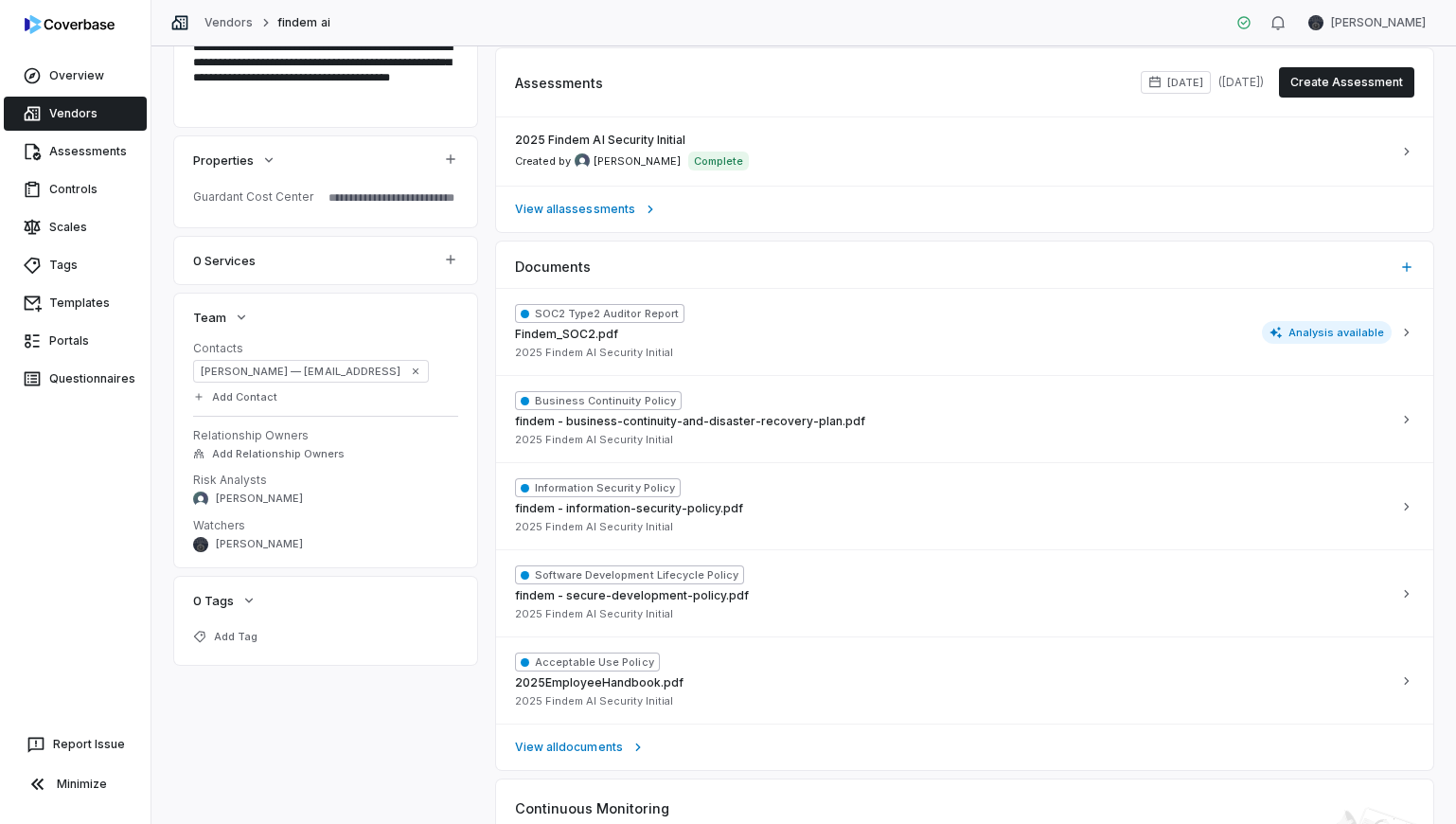click on "Relationship Owners" at bounding box center (326, 436) 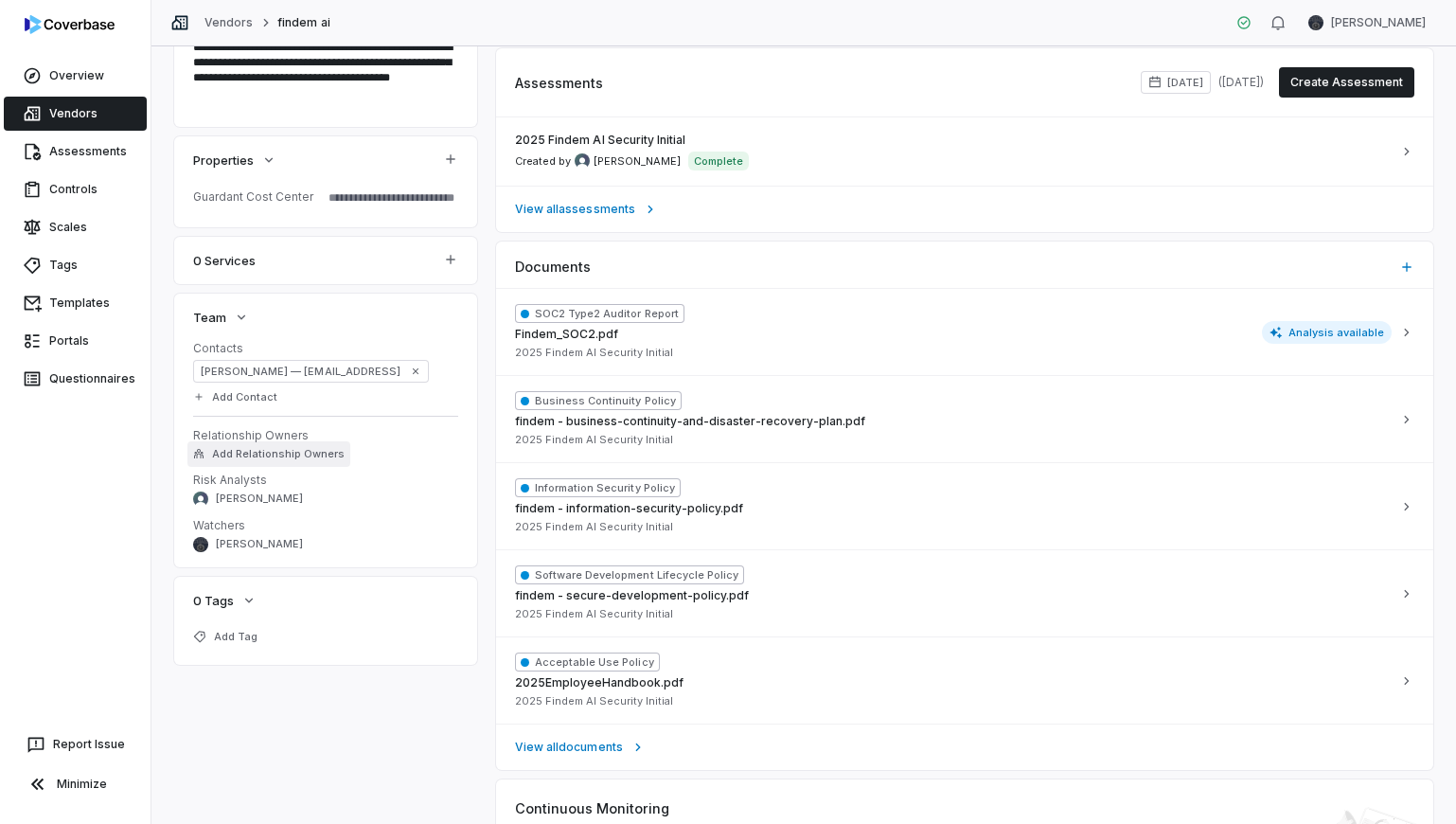 click on "Add Relationship Owners" at bounding box center (278, 454) 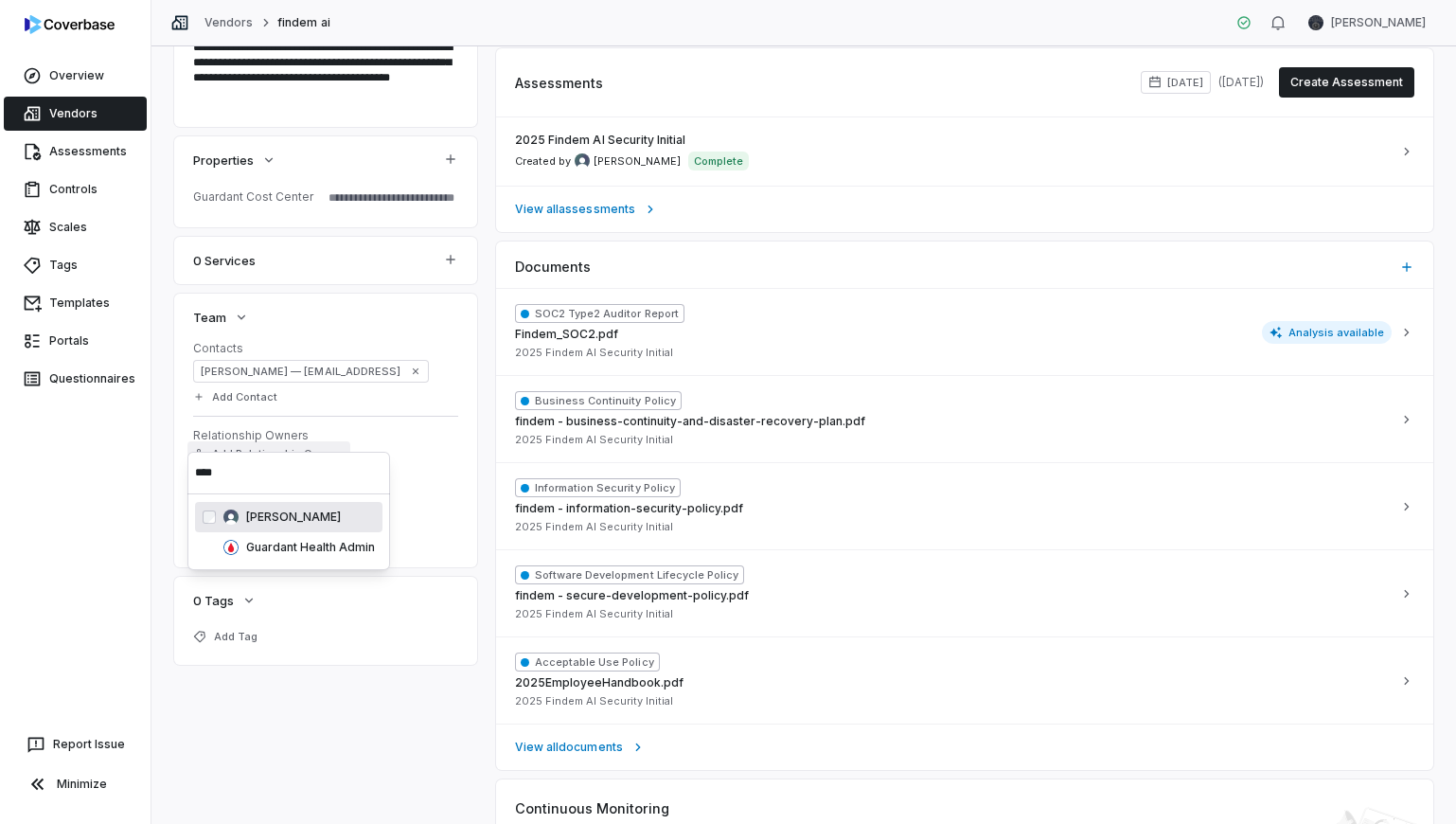 click on "****" at bounding box center [289, 473] 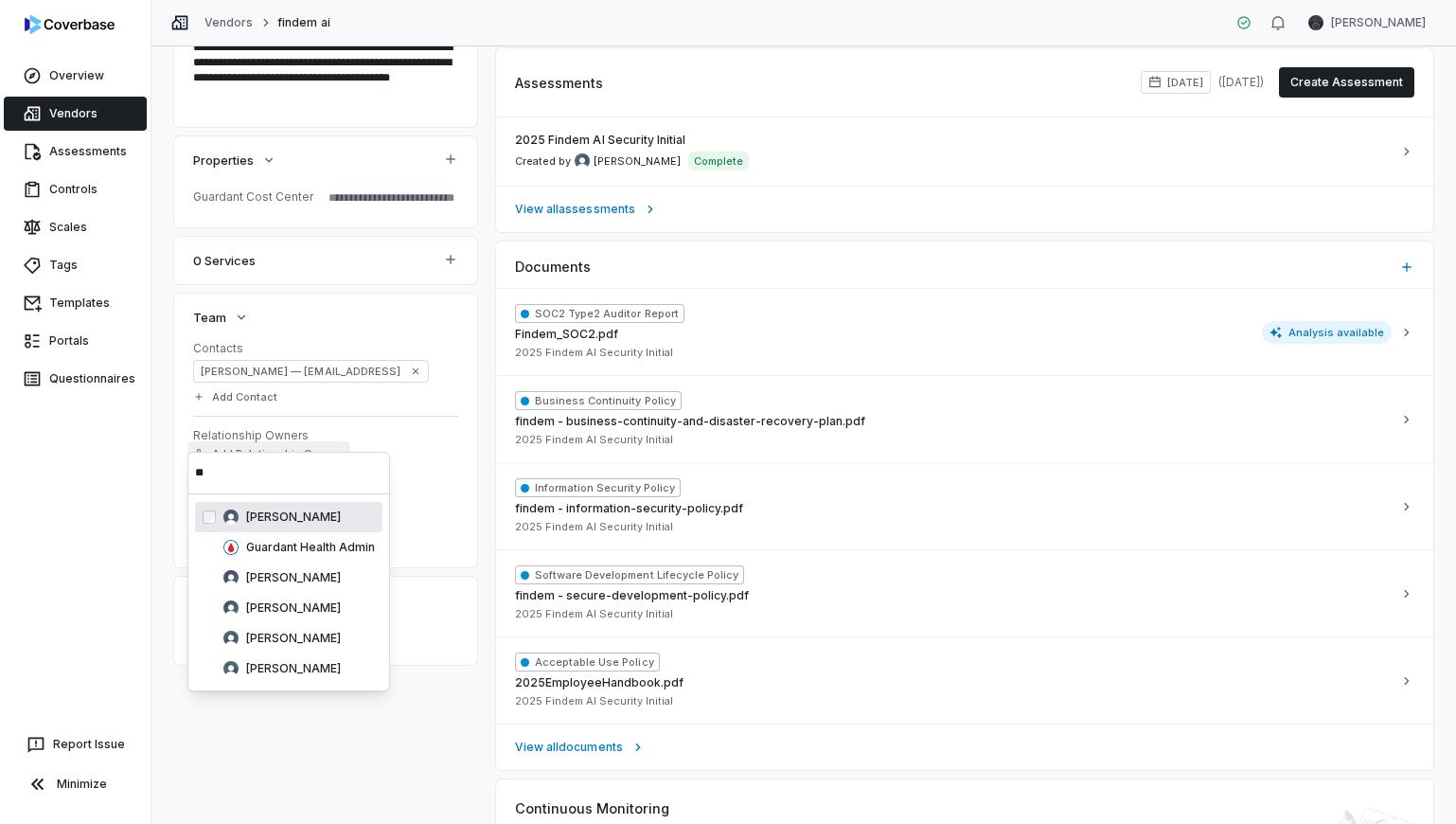 type on "*" 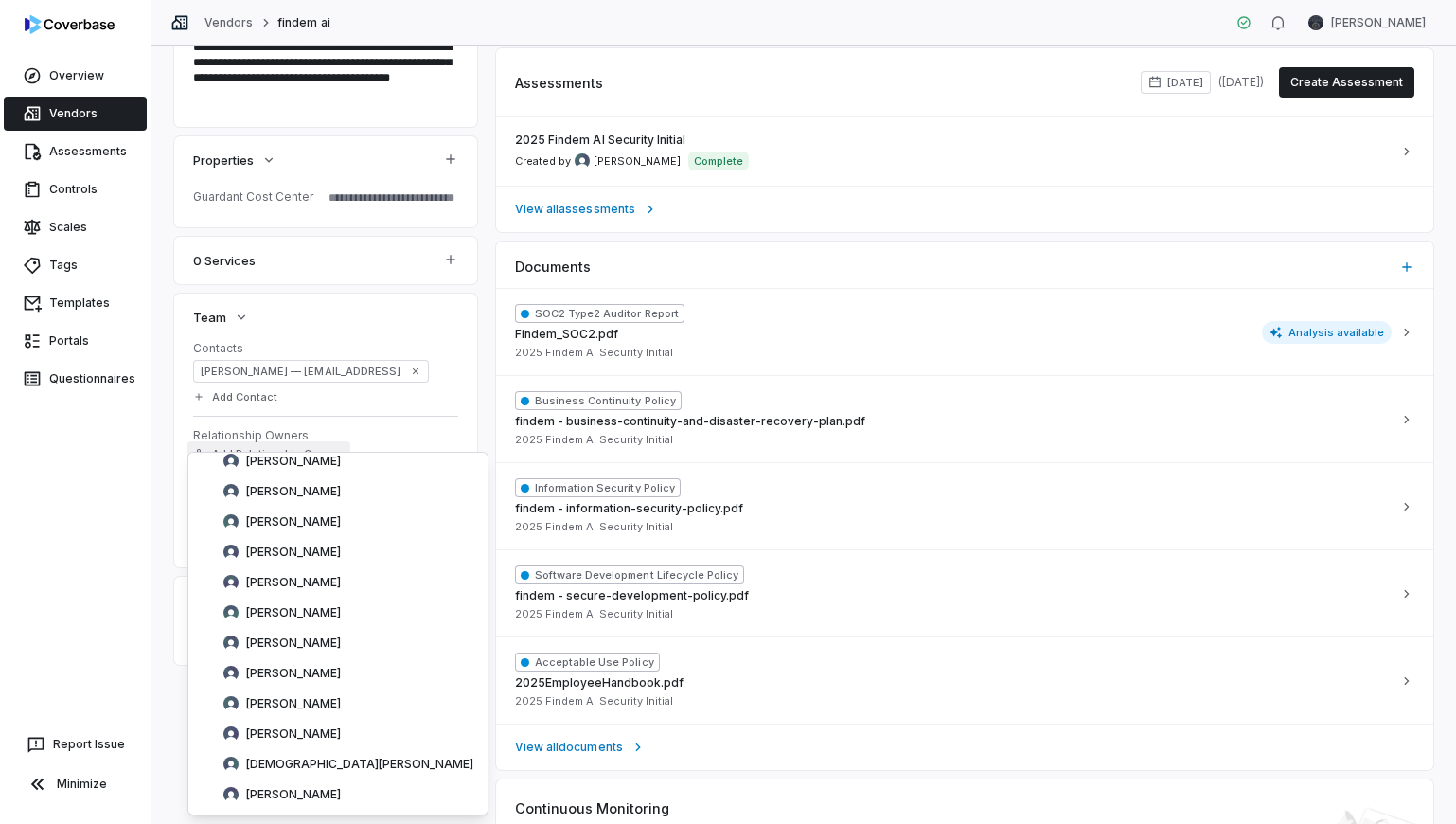 scroll, scrollTop: 2400, scrollLeft: 0, axis: vertical 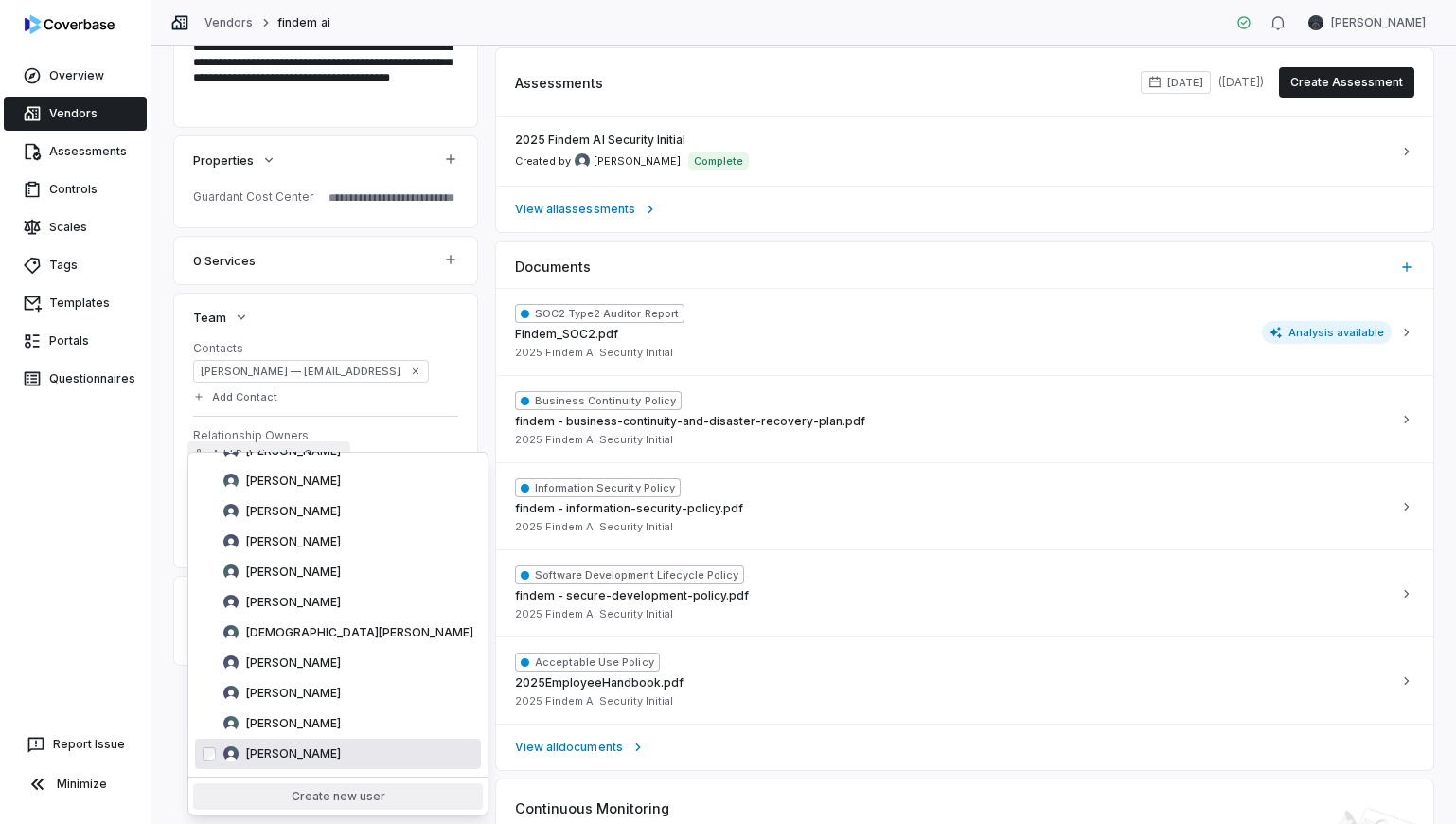 type 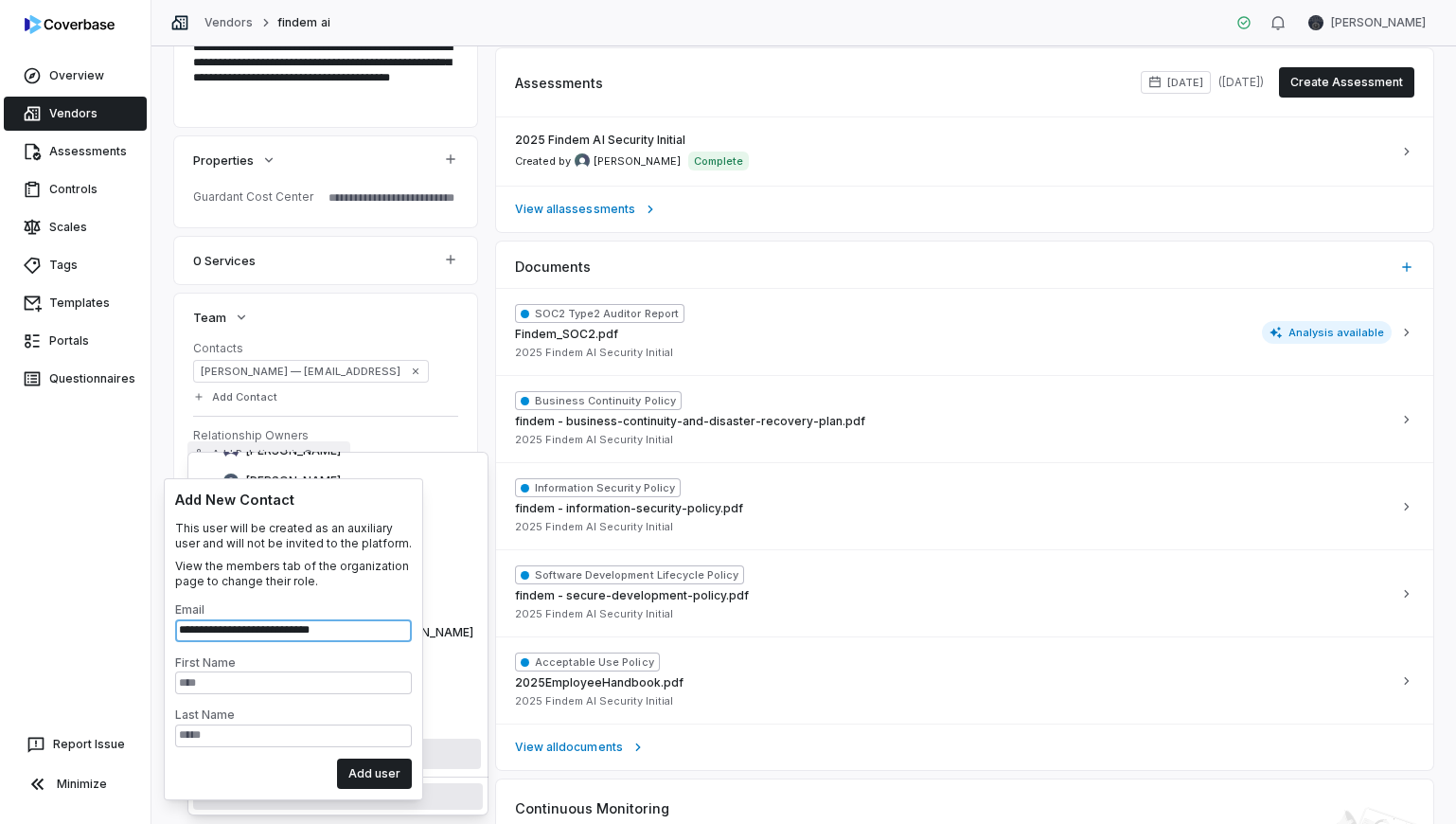type on "**********" 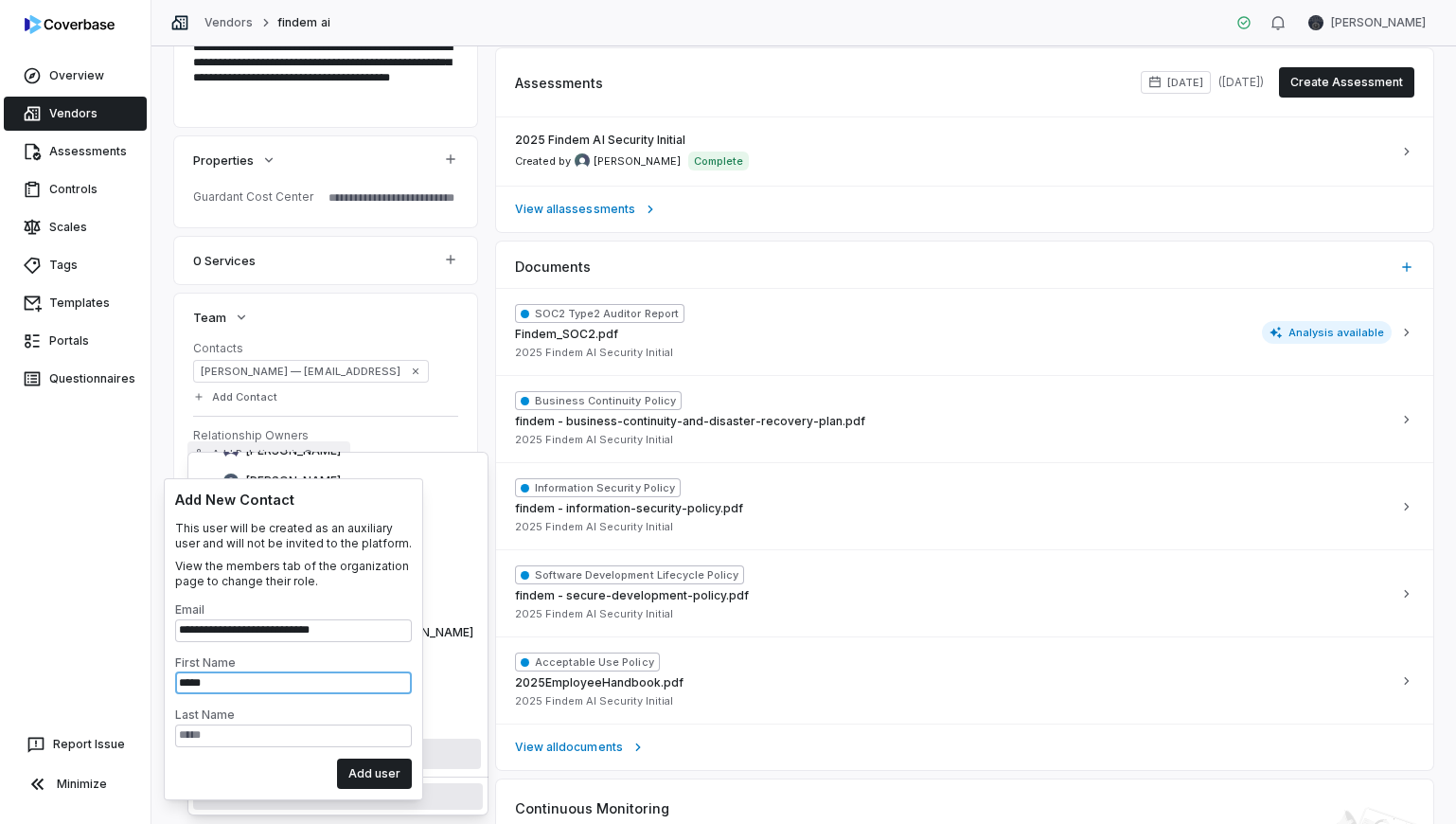 type on "*****" 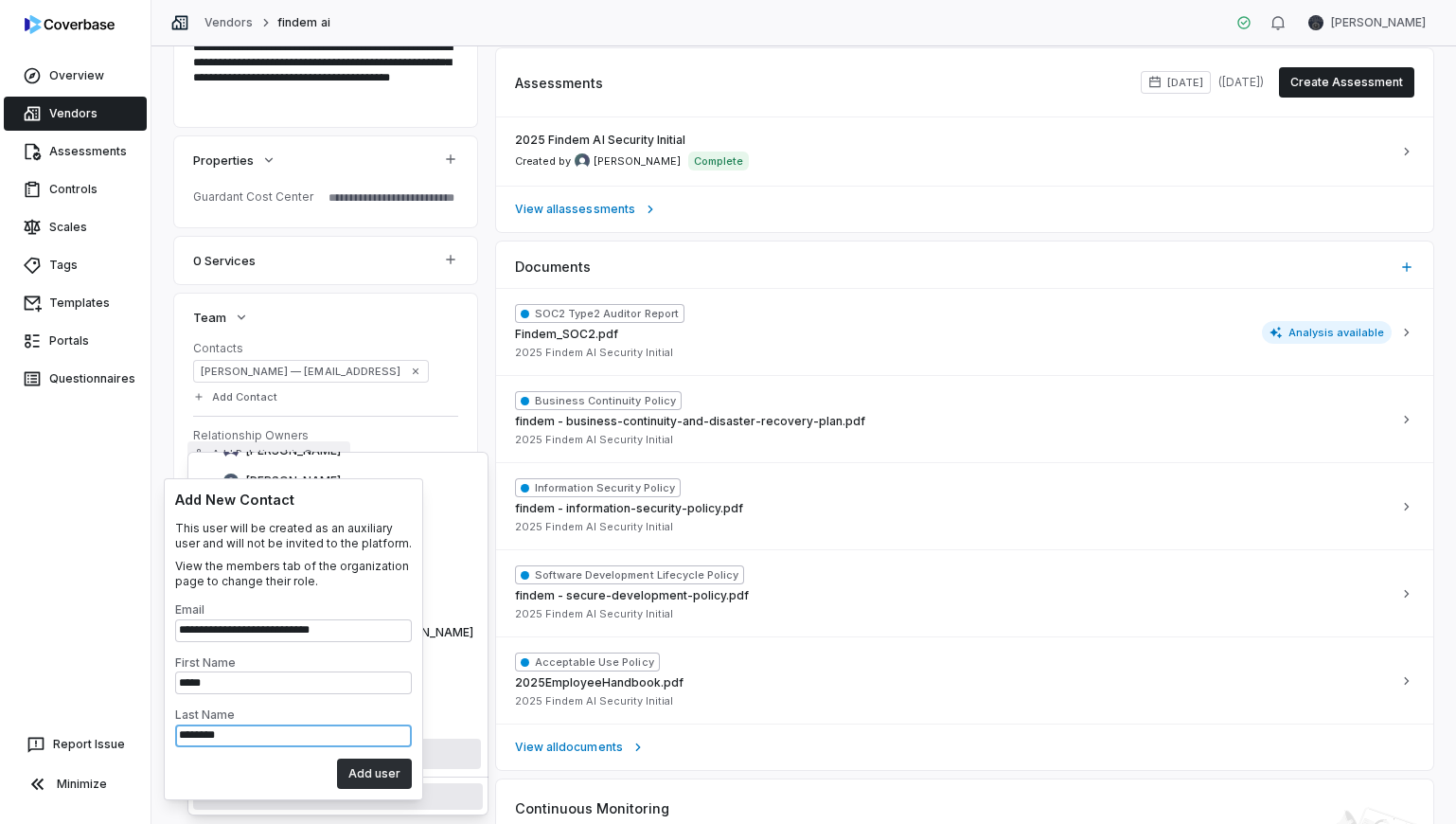 type on "********" 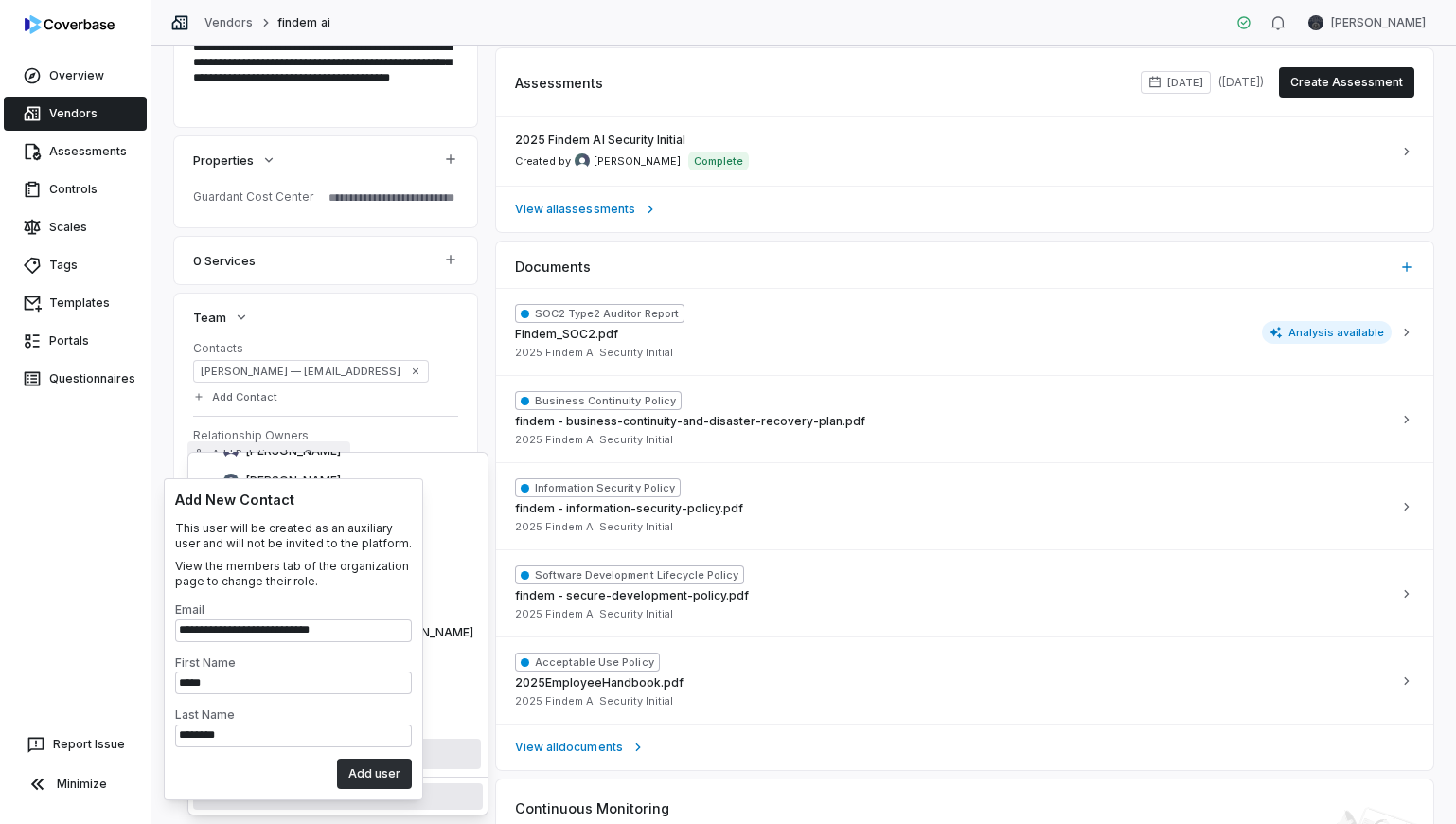 click on "Add user" at bounding box center [374, 774] 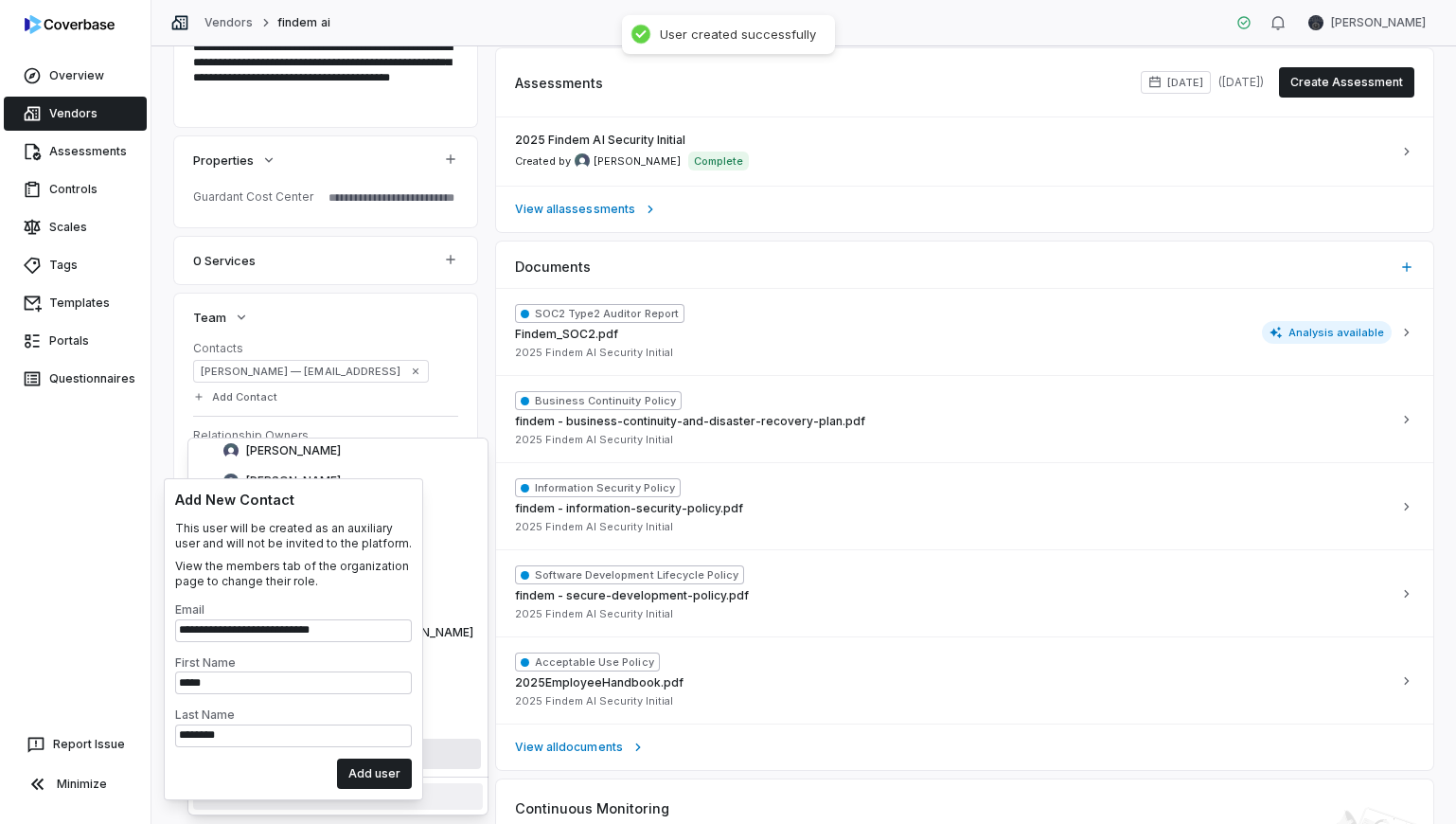 scroll, scrollTop: 2386, scrollLeft: 0, axis: vertical 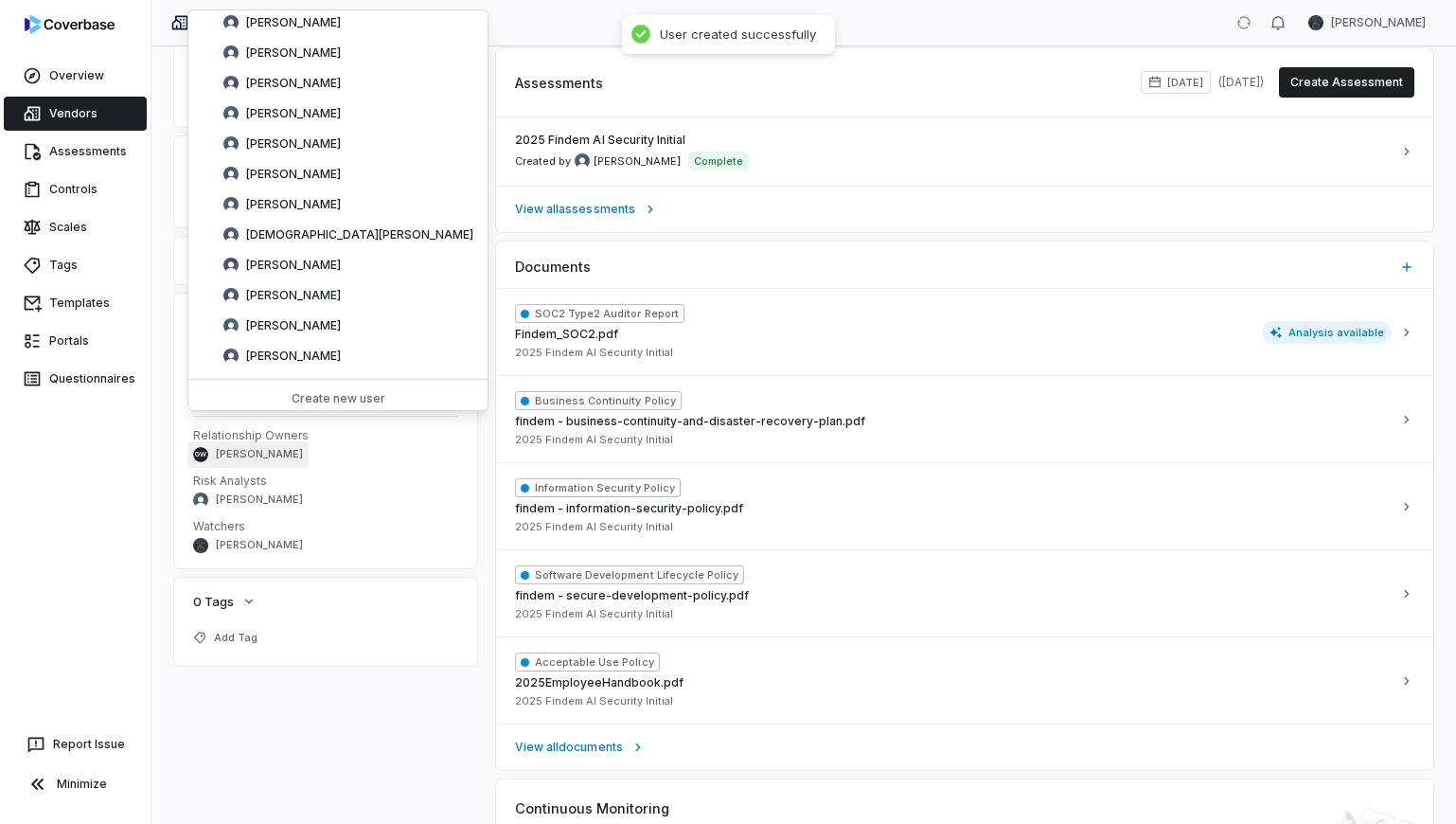 click on "**********" at bounding box center [804, 405] 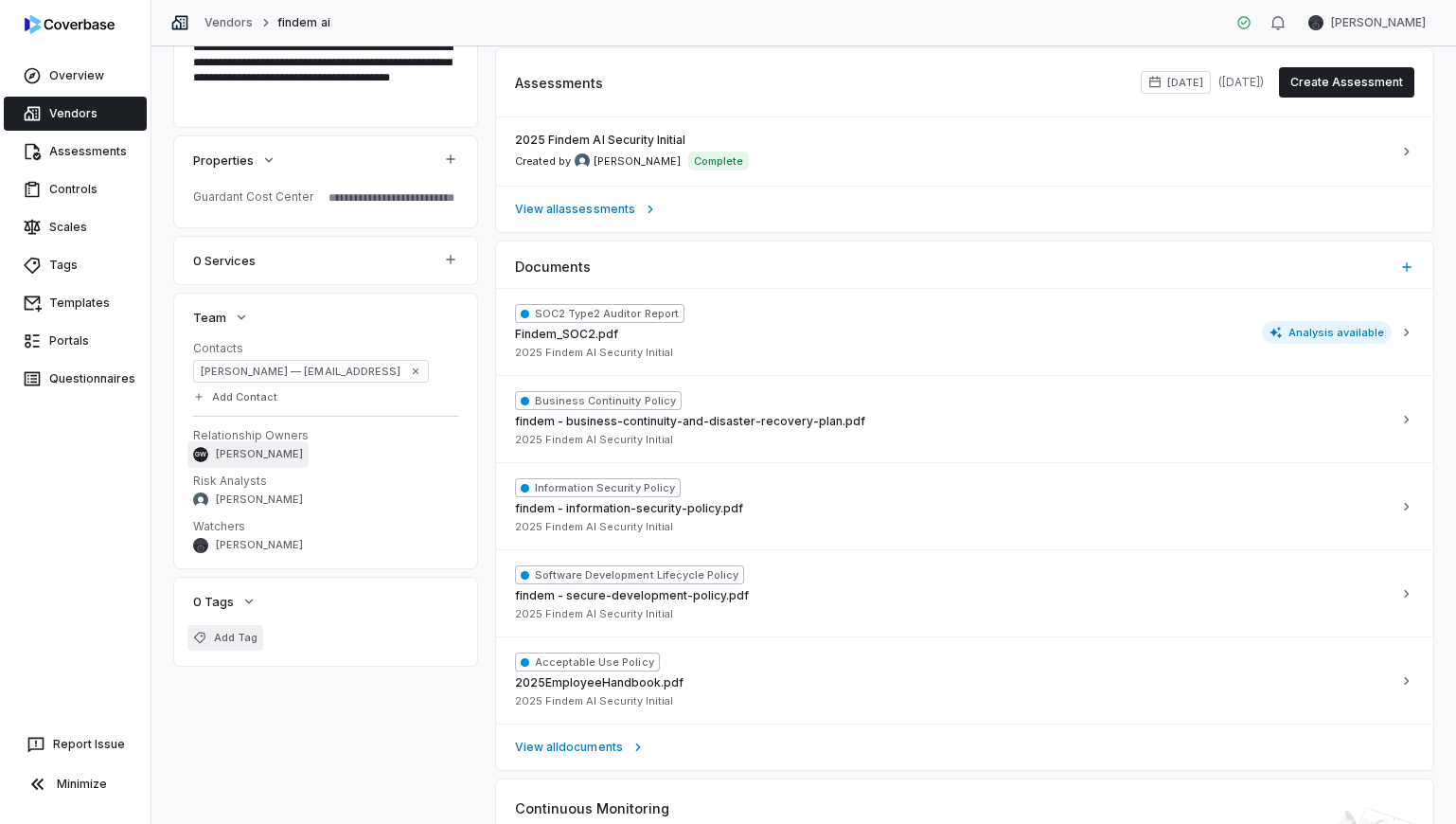 click on "Add Tag" at bounding box center (236, 637) 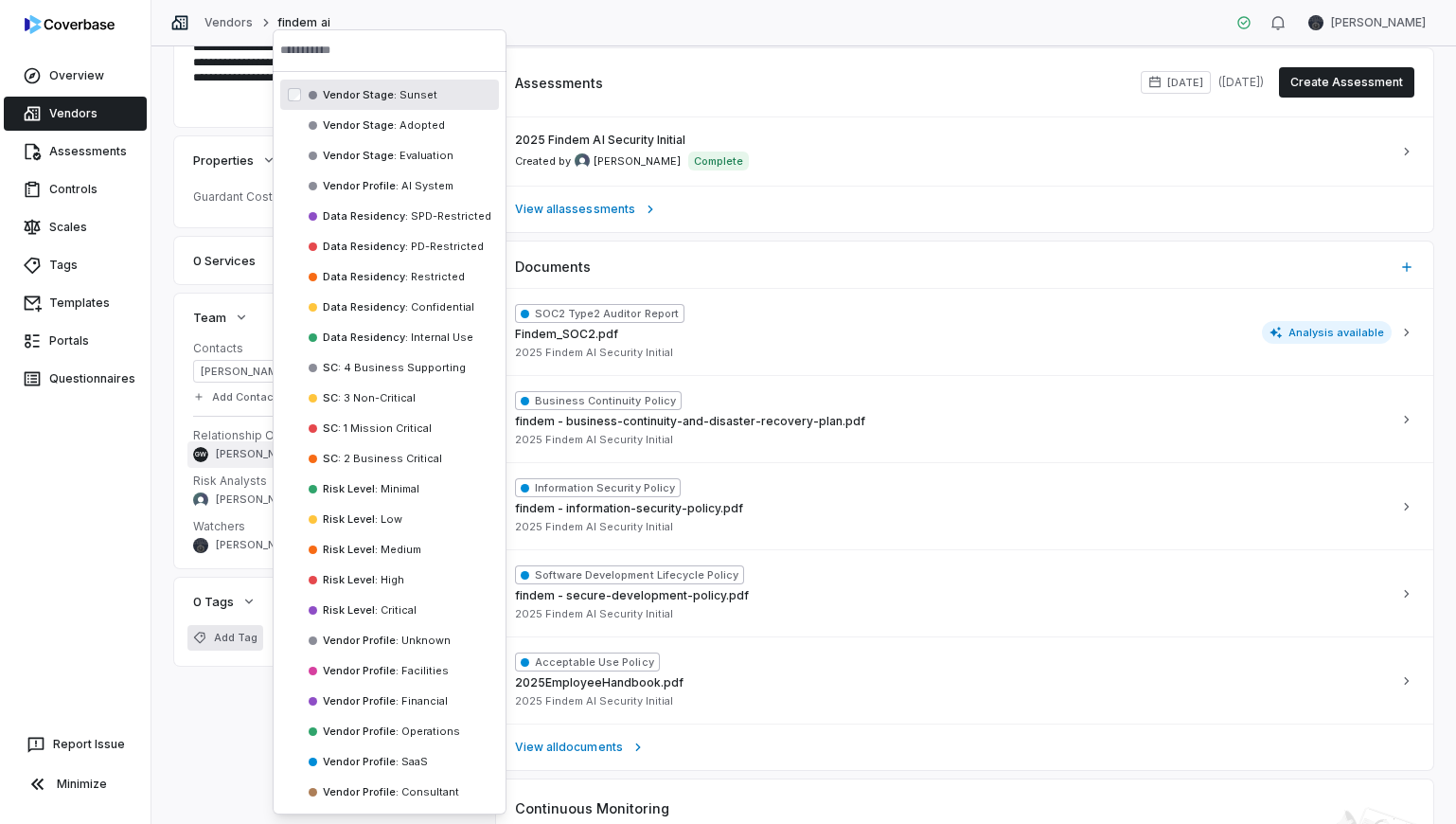 click on "**********" at bounding box center [804, 405] 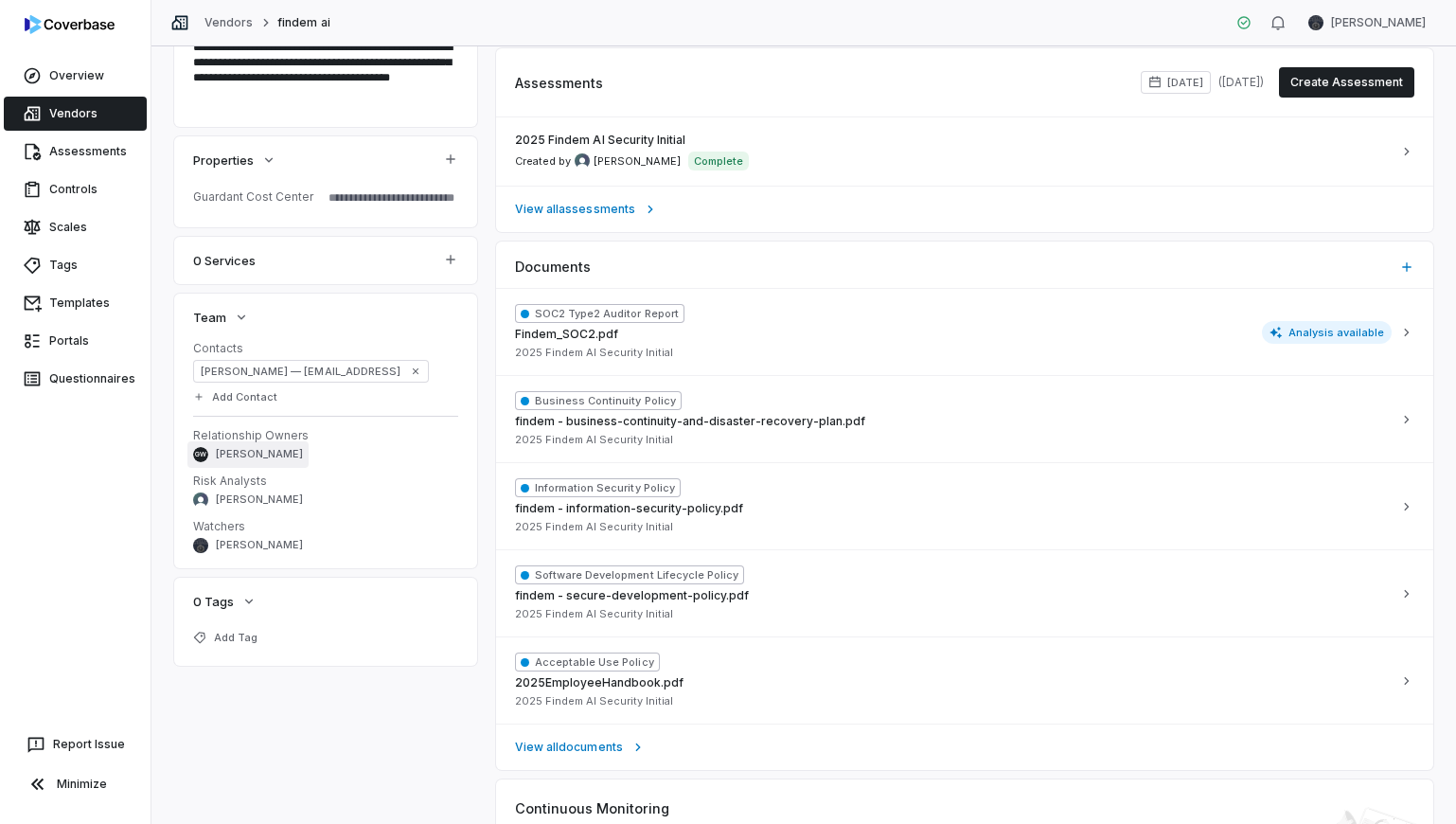 click on "Vendors" at bounding box center [75, 114] 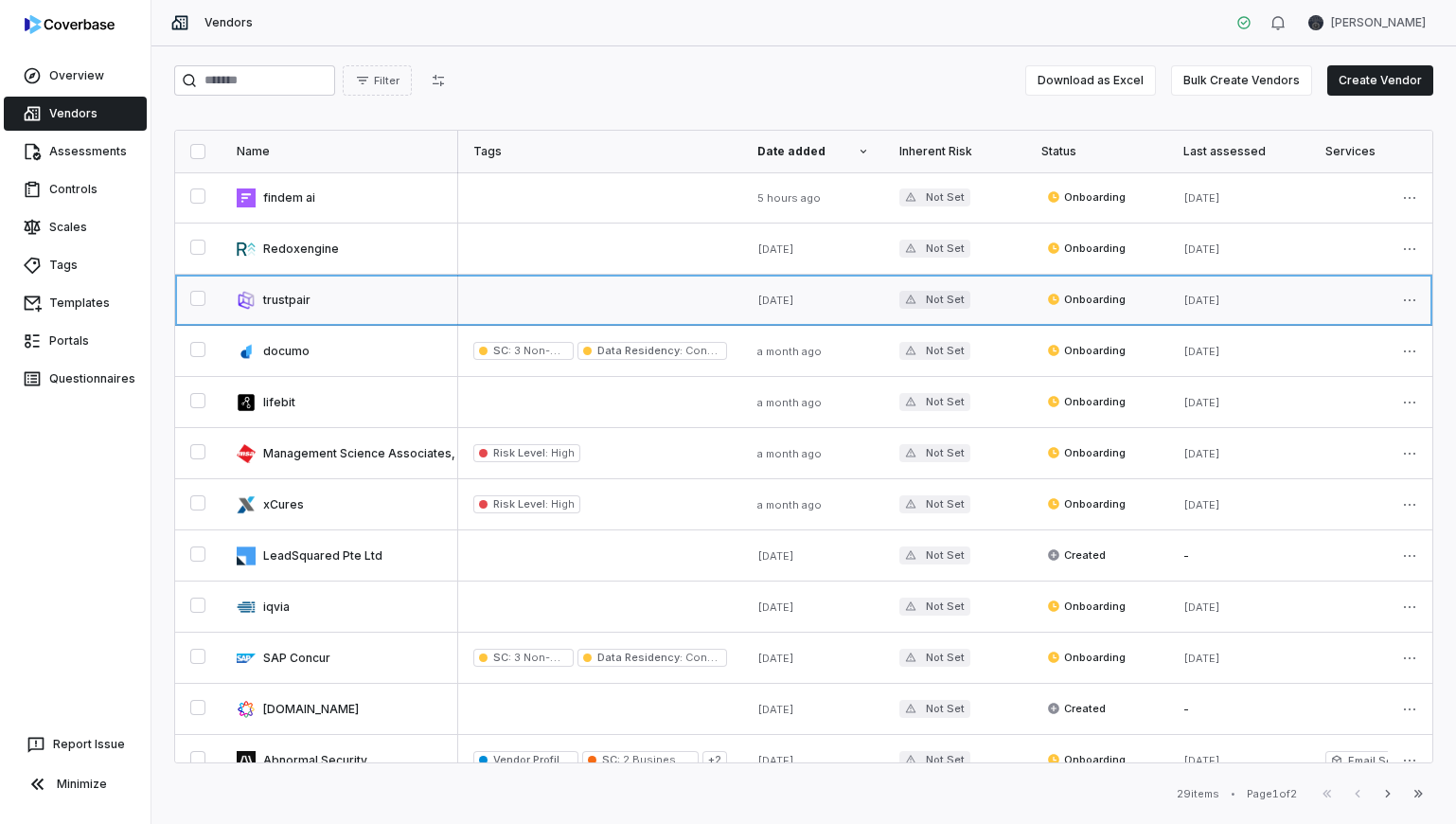 click at bounding box center (340, 299) 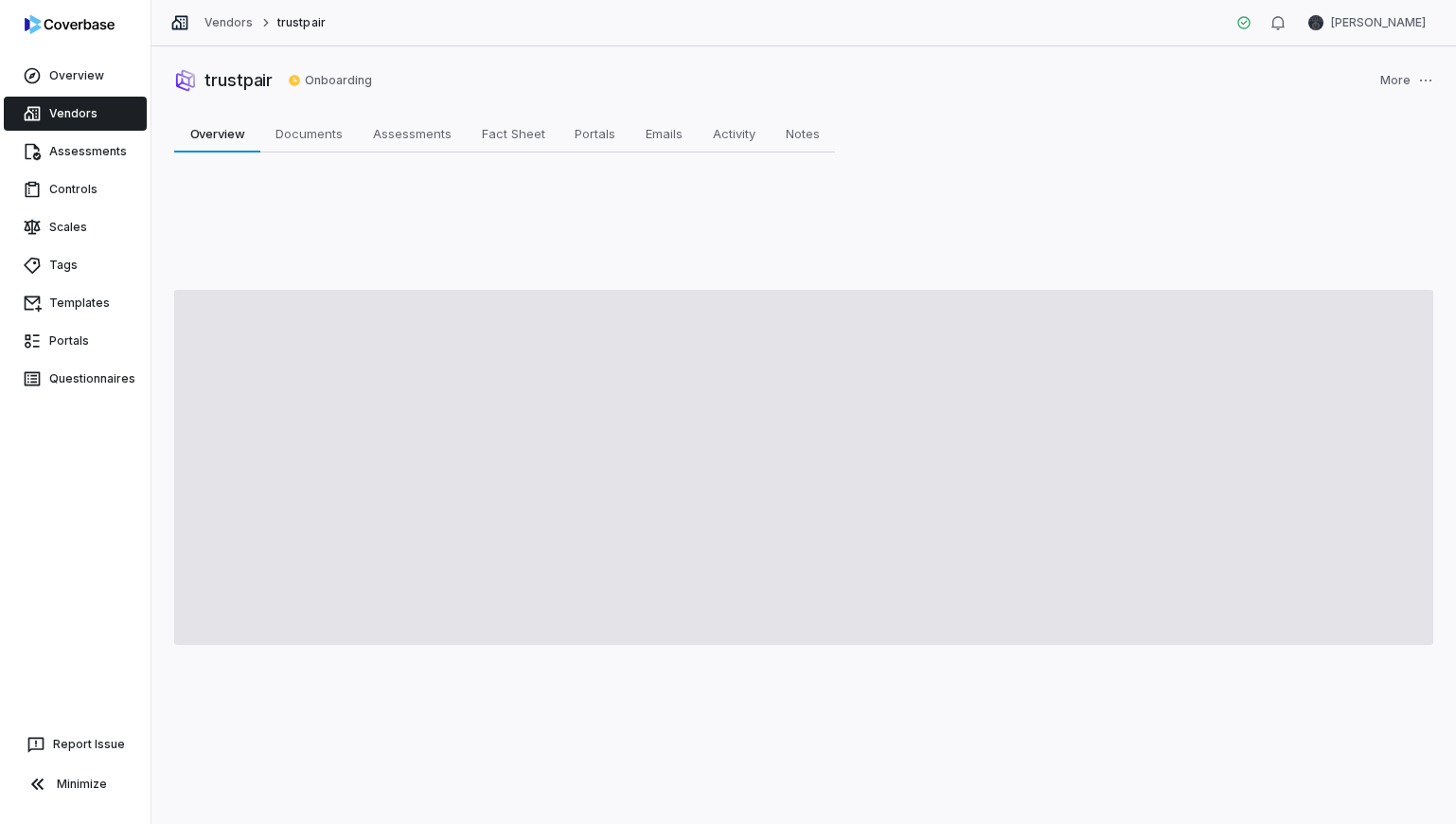 type on "*" 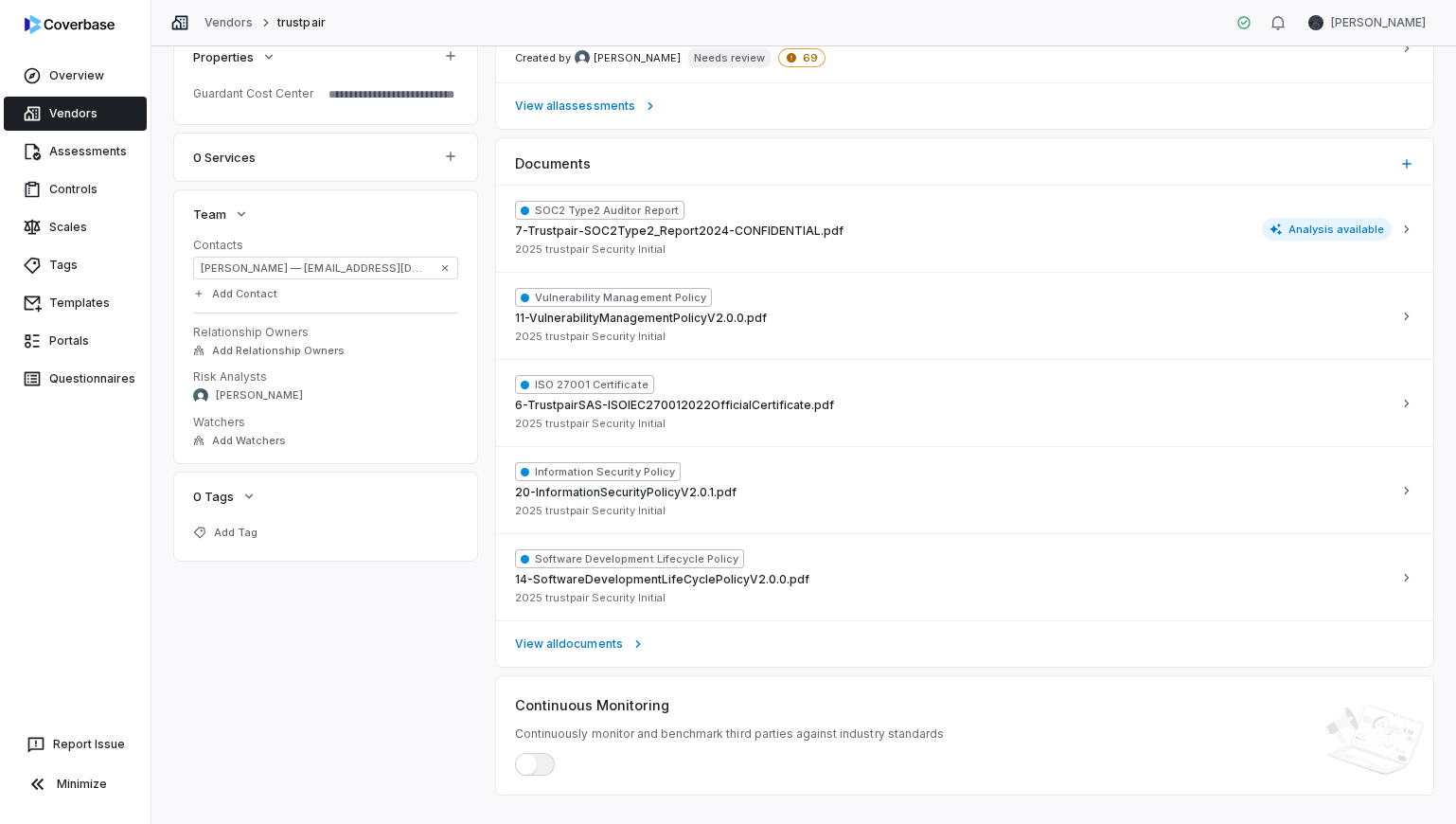 scroll, scrollTop: 393, scrollLeft: 0, axis: vertical 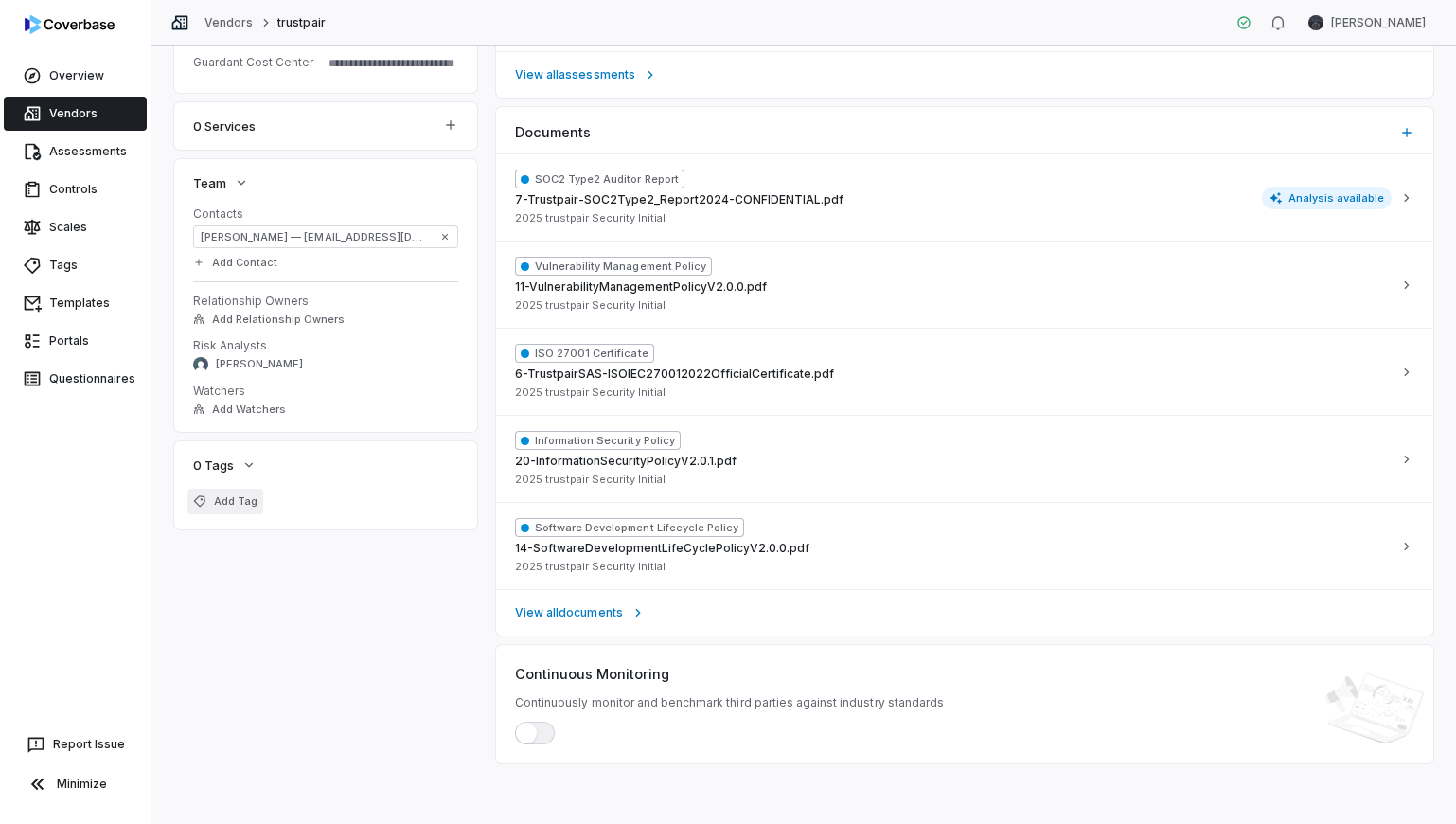 click on "Add Tag" at bounding box center (236, 501) 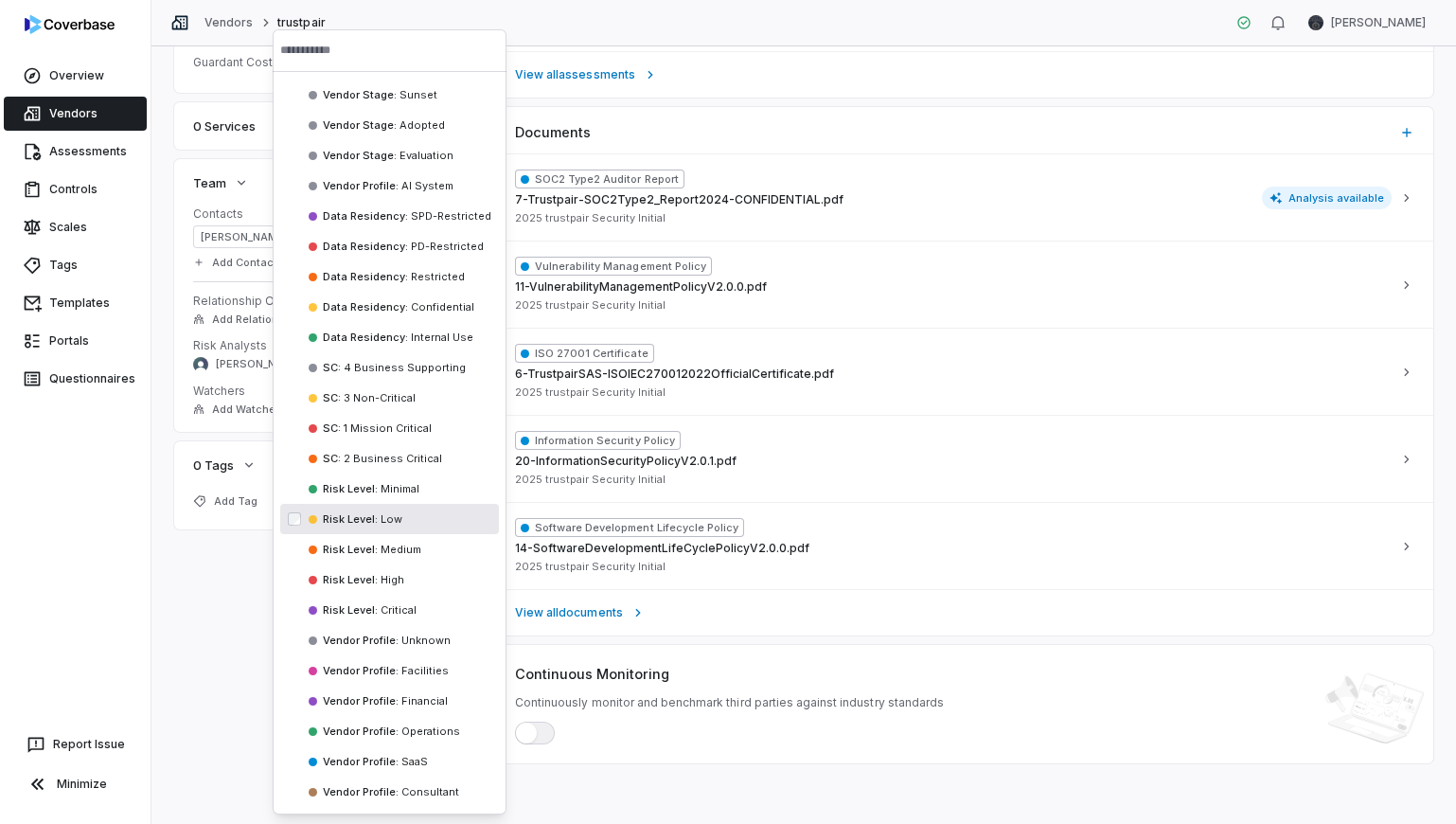 click on "**********" at bounding box center [804, 271] 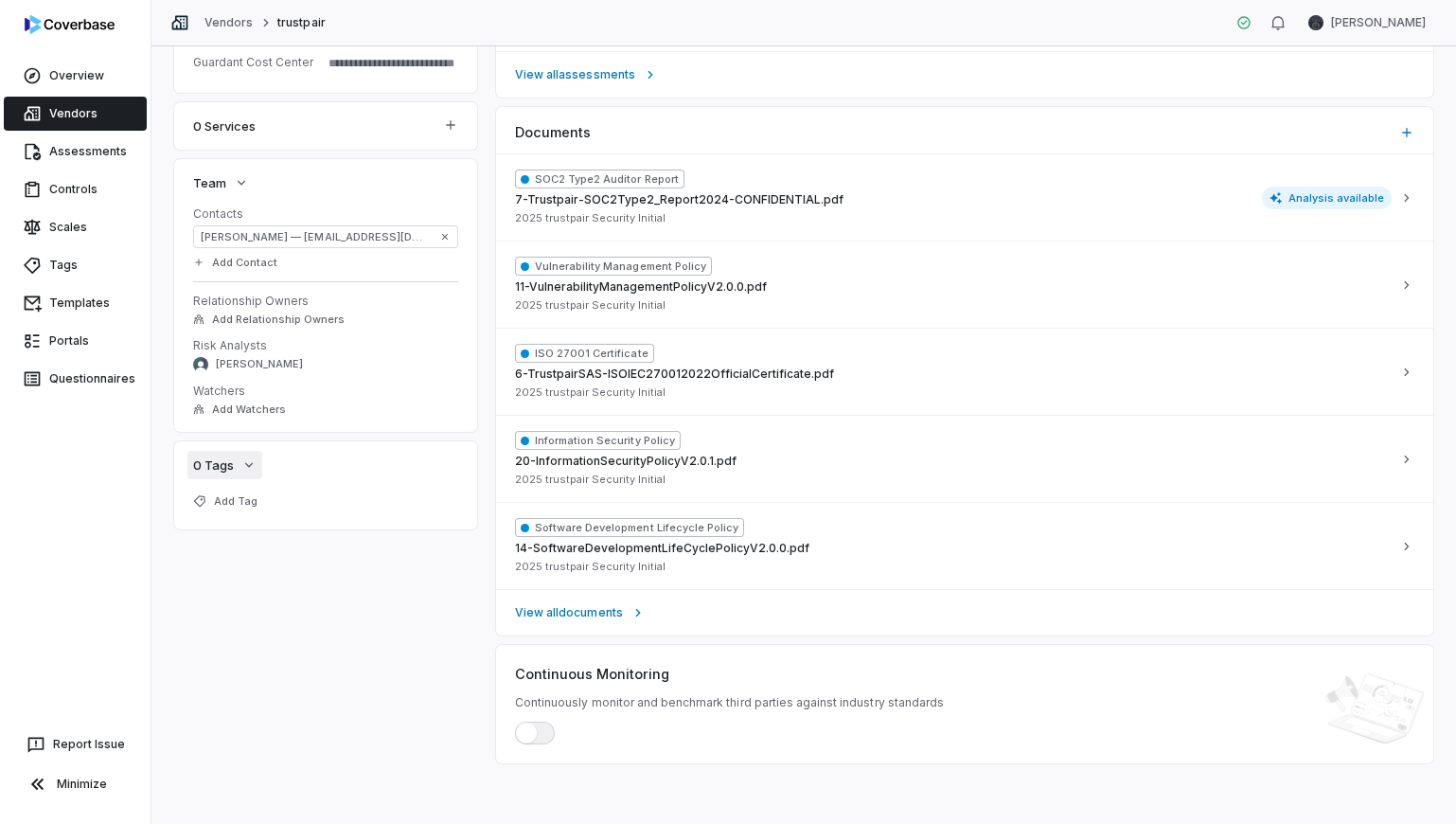 click on "0 Tags" at bounding box center [224, 465] 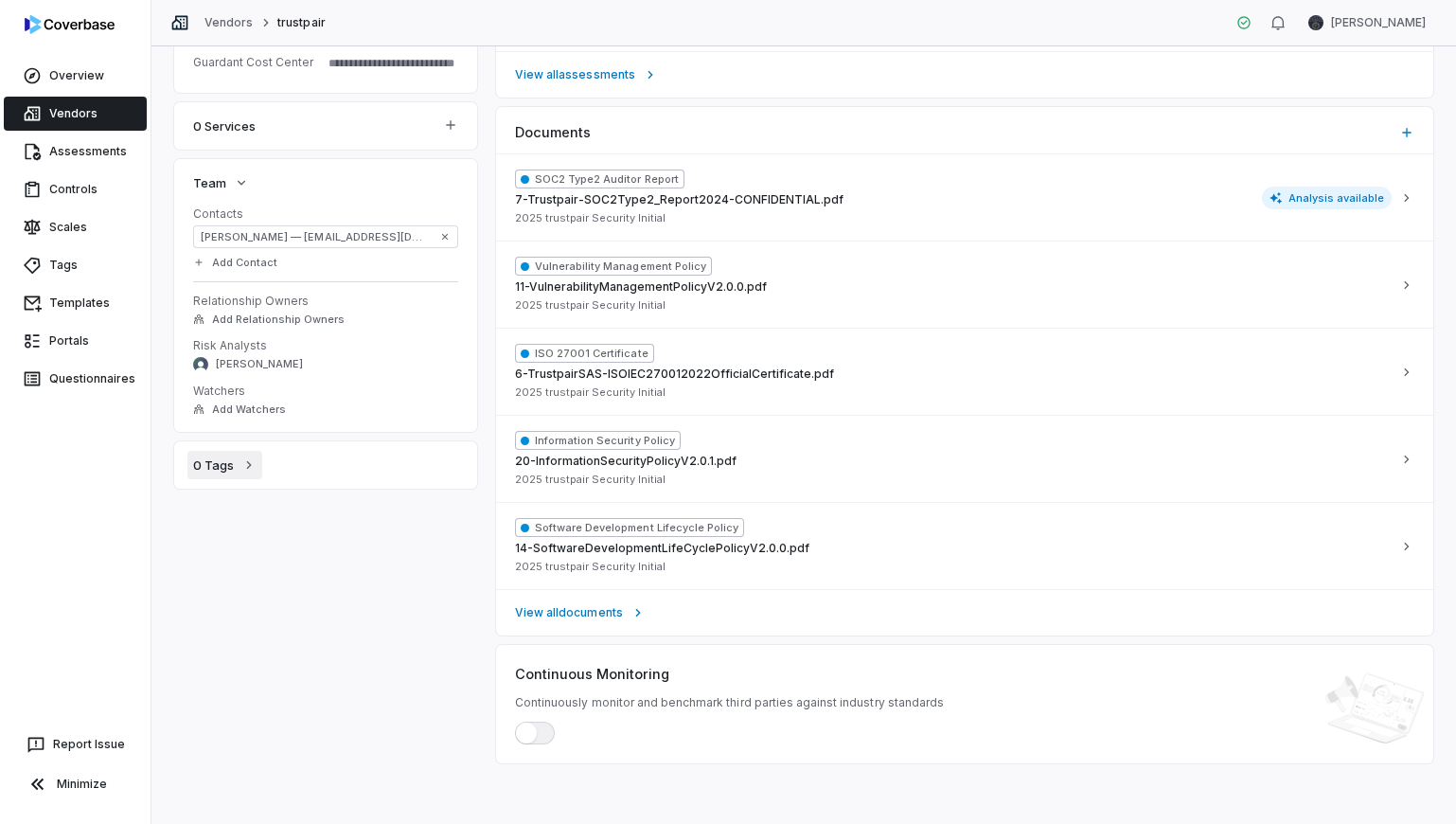 click on "0 Tags" at bounding box center (224, 465) 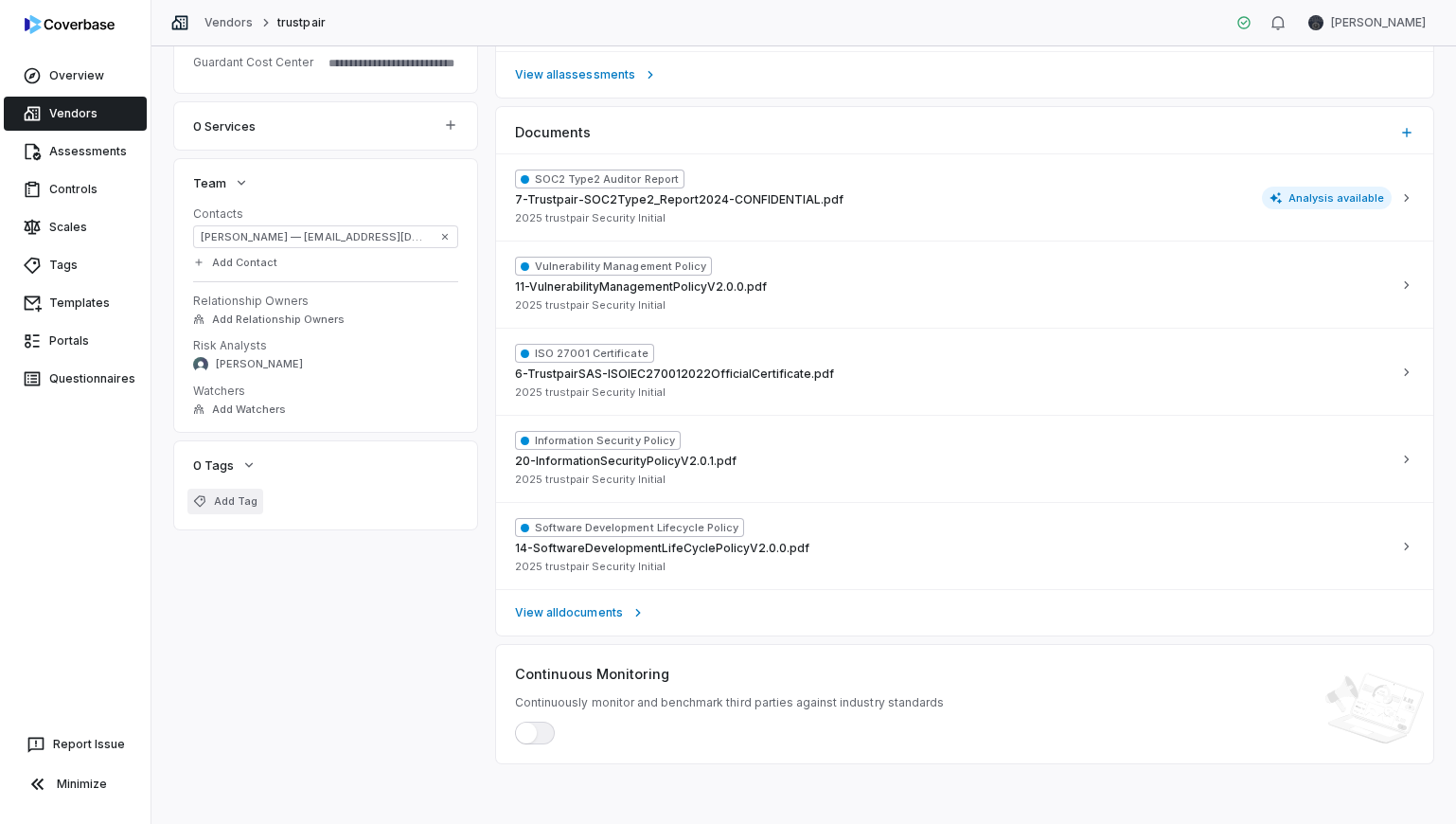 click on "Add Tag" at bounding box center (225, 501) 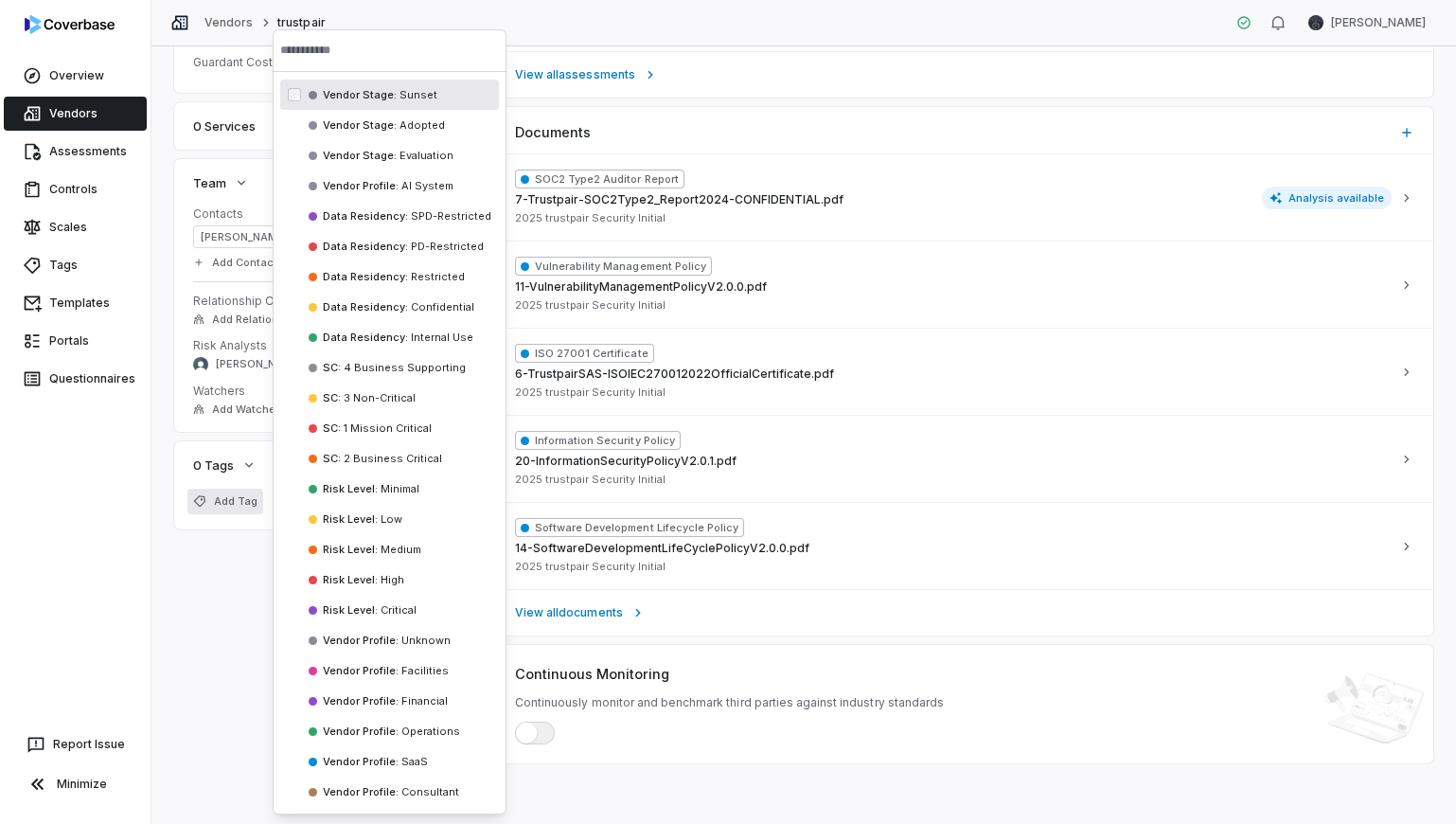 click on "**********" at bounding box center [804, 271] 